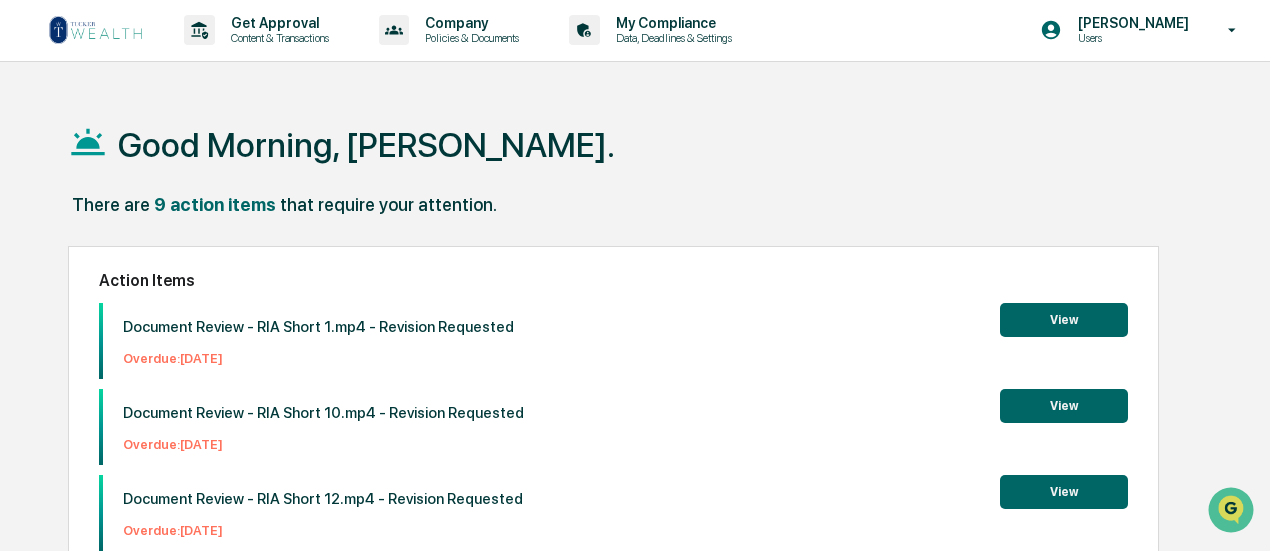 scroll, scrollTop: 0, scrollLeft: 0, axis: both 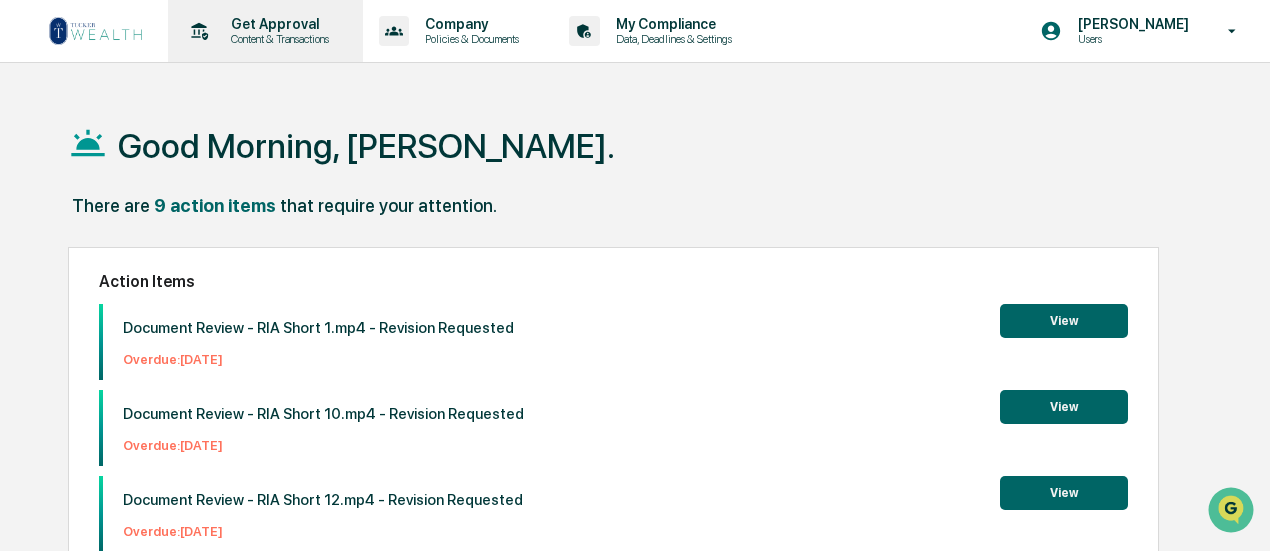 click on "Get Approval" at bounding box center [277, 24] 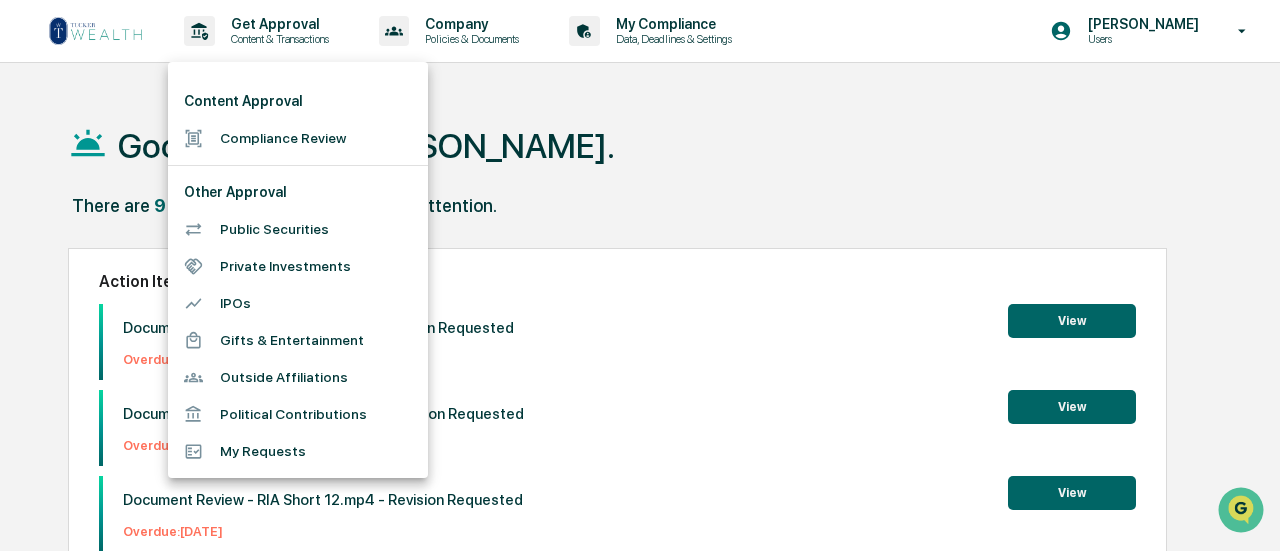 click on "Compliance Review" at bounding box center [298, 138] 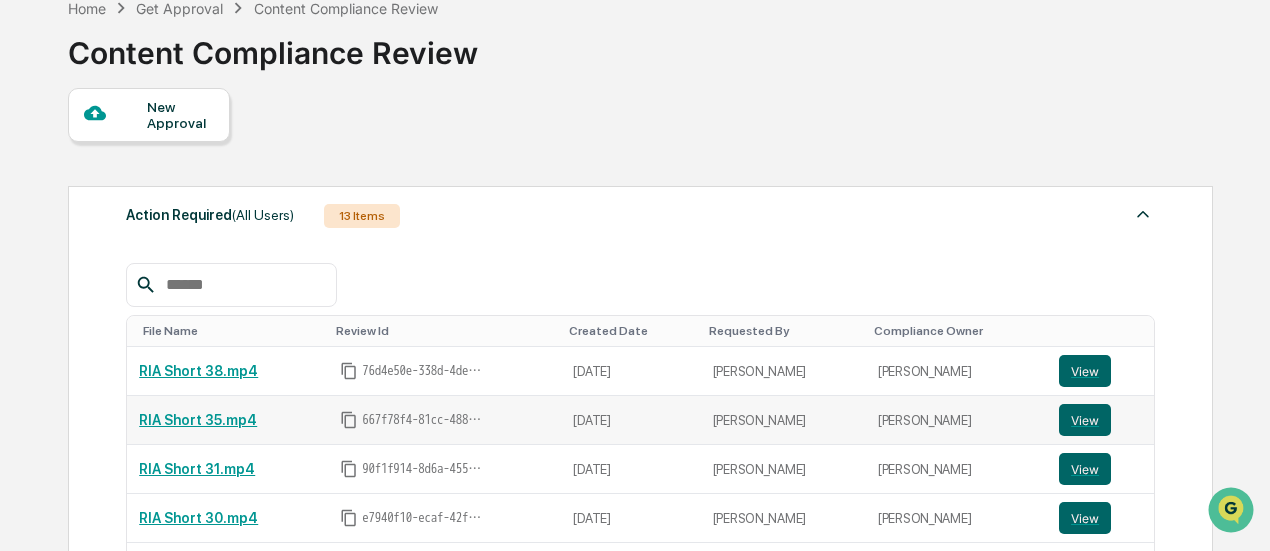 scroll, scrollTop: 200, scrollLeft: 0, axis: vertical 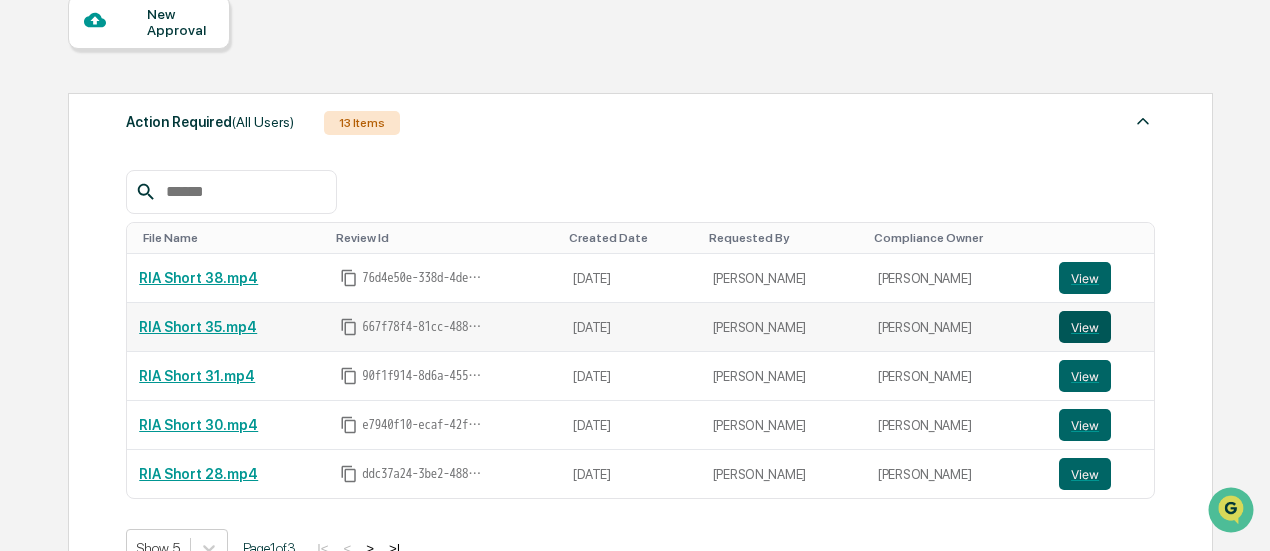 click on "View" at bounding box center (1085, 327) 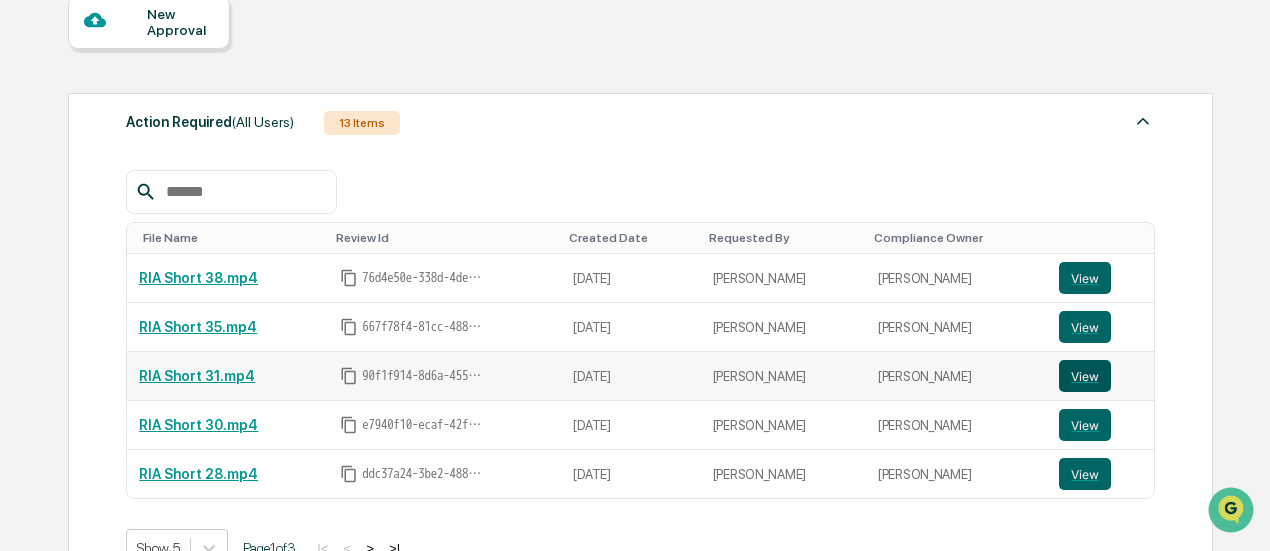click on "View" at bounding box center [1085, 376] 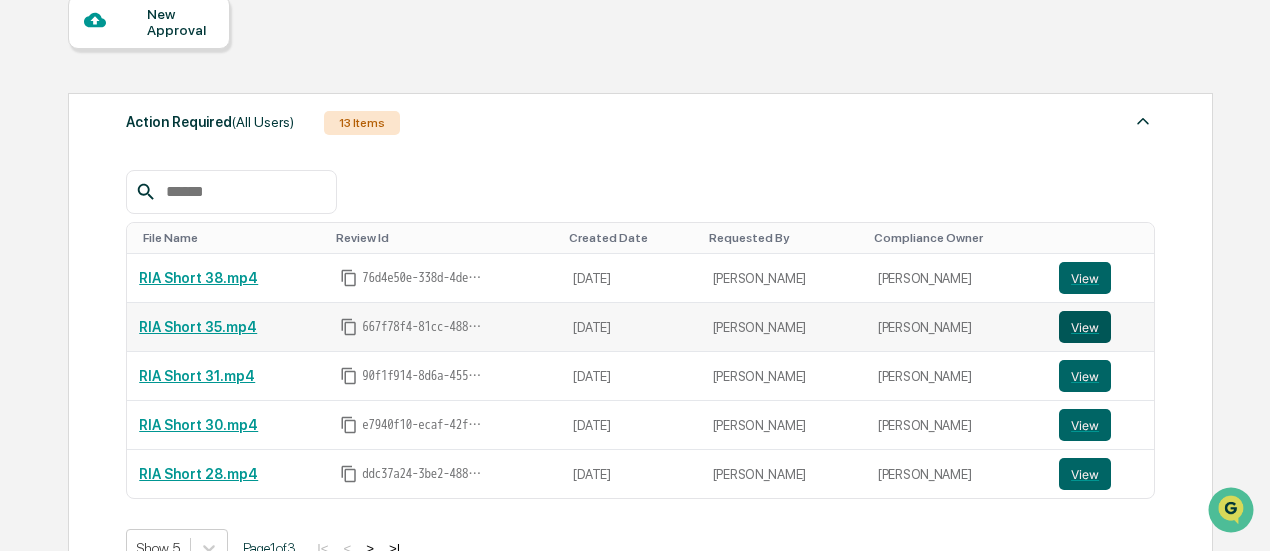 click on "View" at bounding box center [1085, 327] 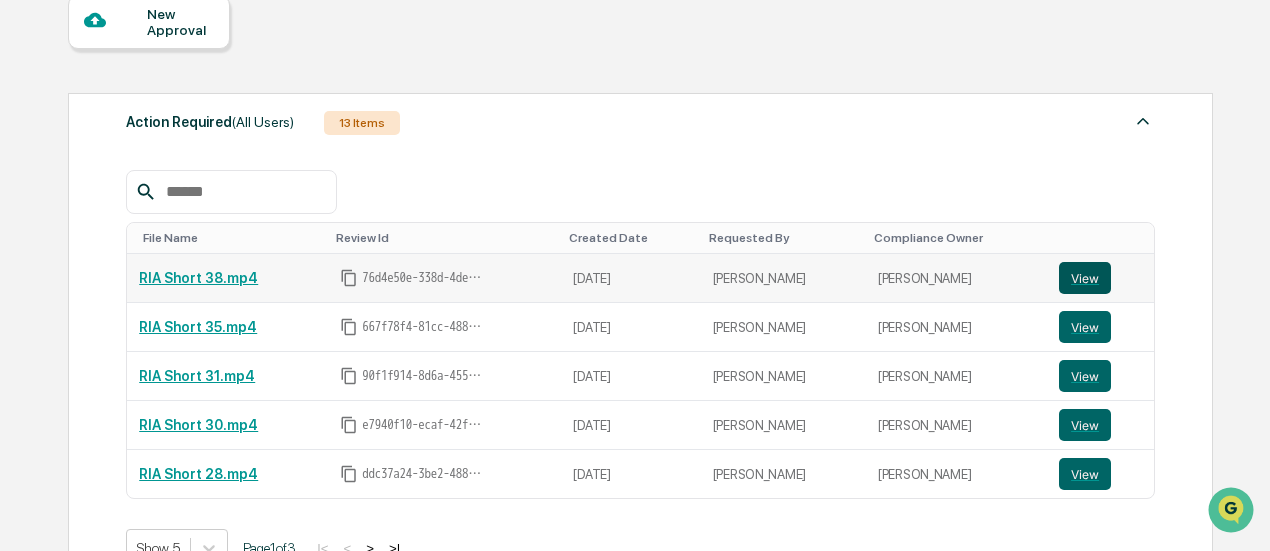 click on "View" at bounding box center [1085, 278] 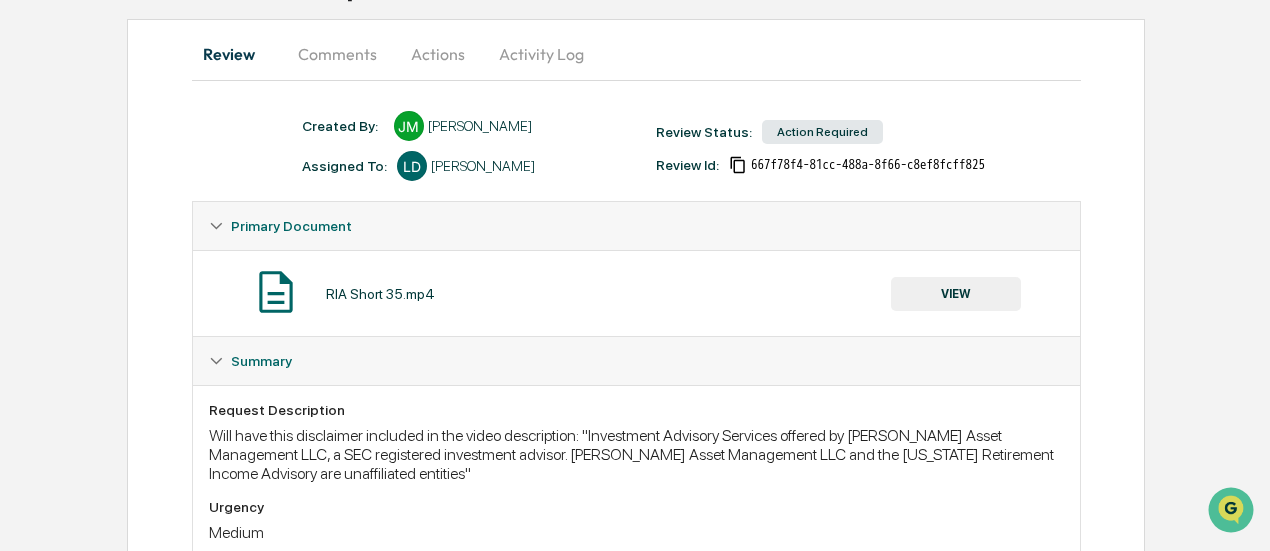 scroll, scrollTop: 0, scrollLeft: 0, axis: both 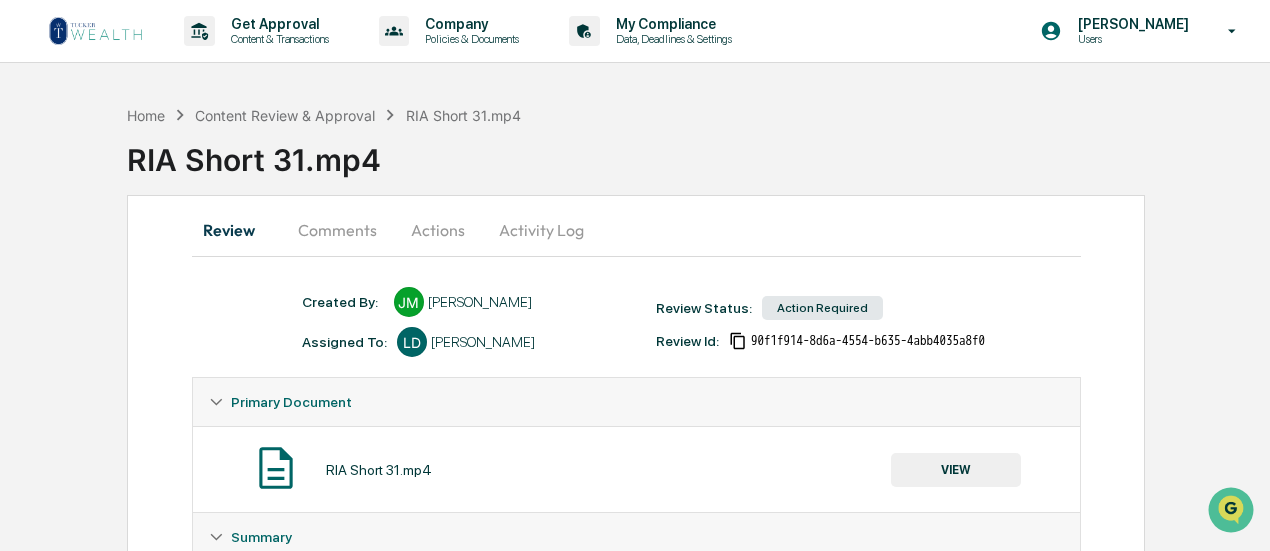 click on "Comments" at bounding box center [337, 230] 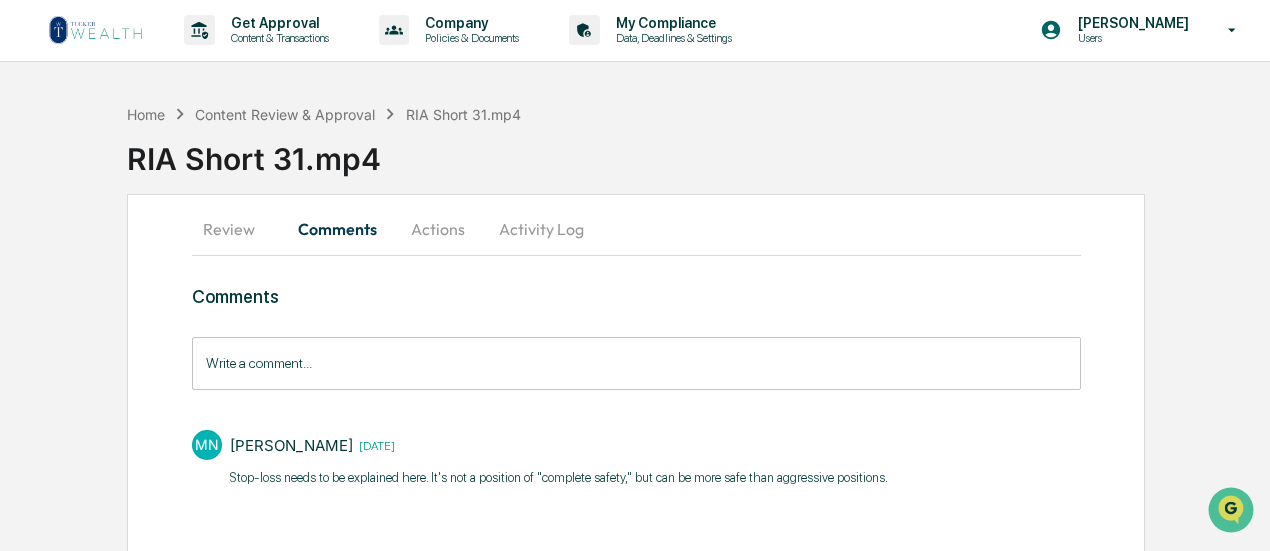 scroll, scrollTop: 0, scrollLeft: 0, axis: both 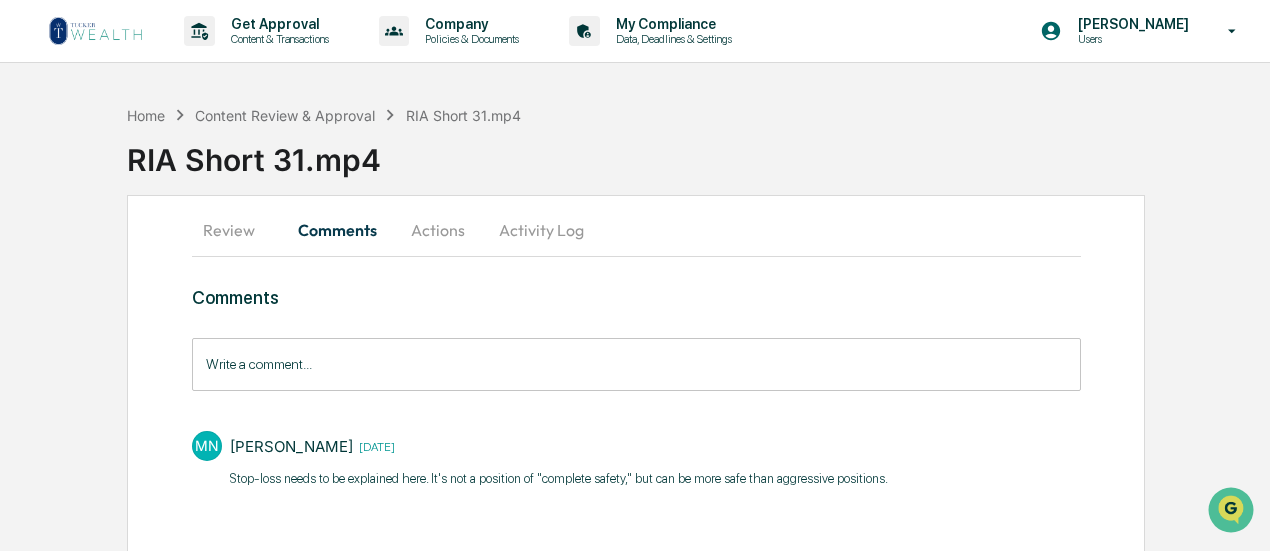 click on "Review" at bounding box center [237, 230] 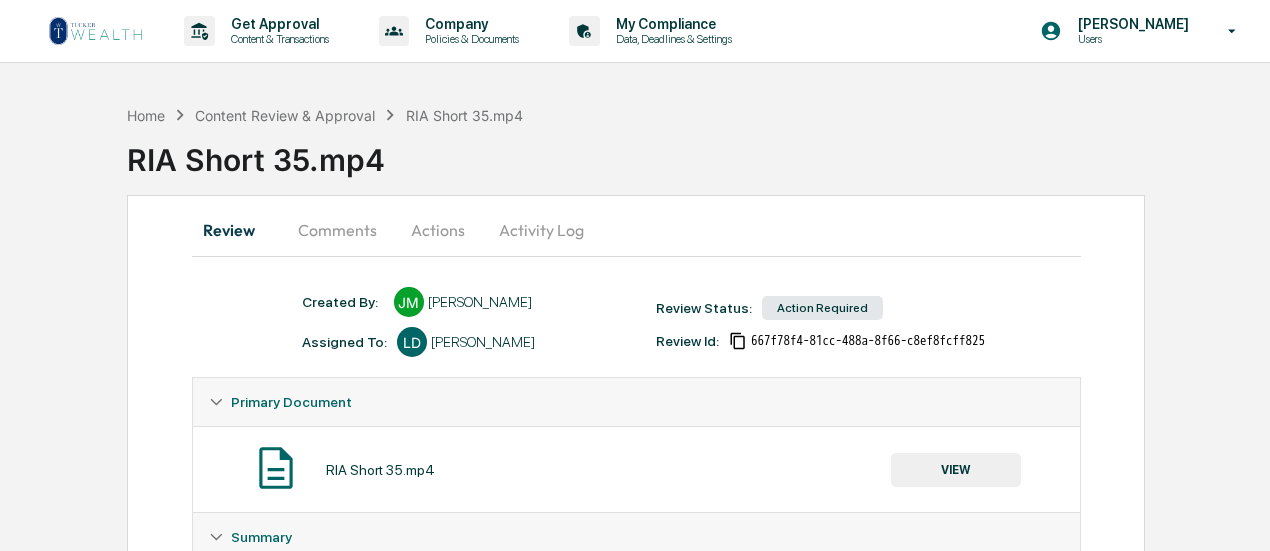 scroll, scrollTop: 0, scrollLeft: 0, axis: both 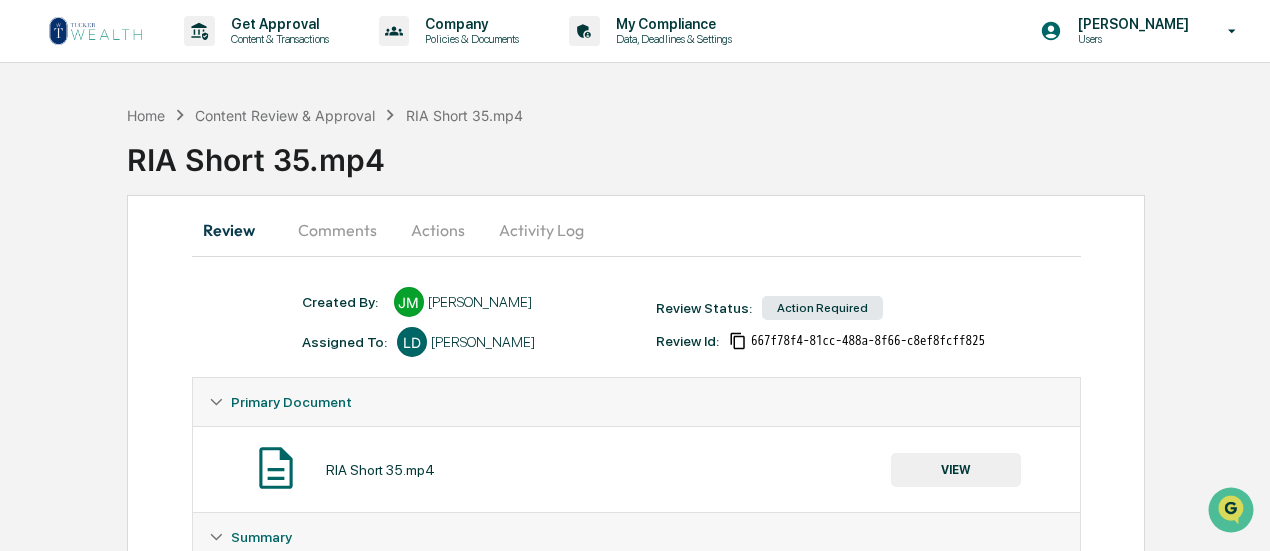 click on "Comments" at bounding box center (337, 230) 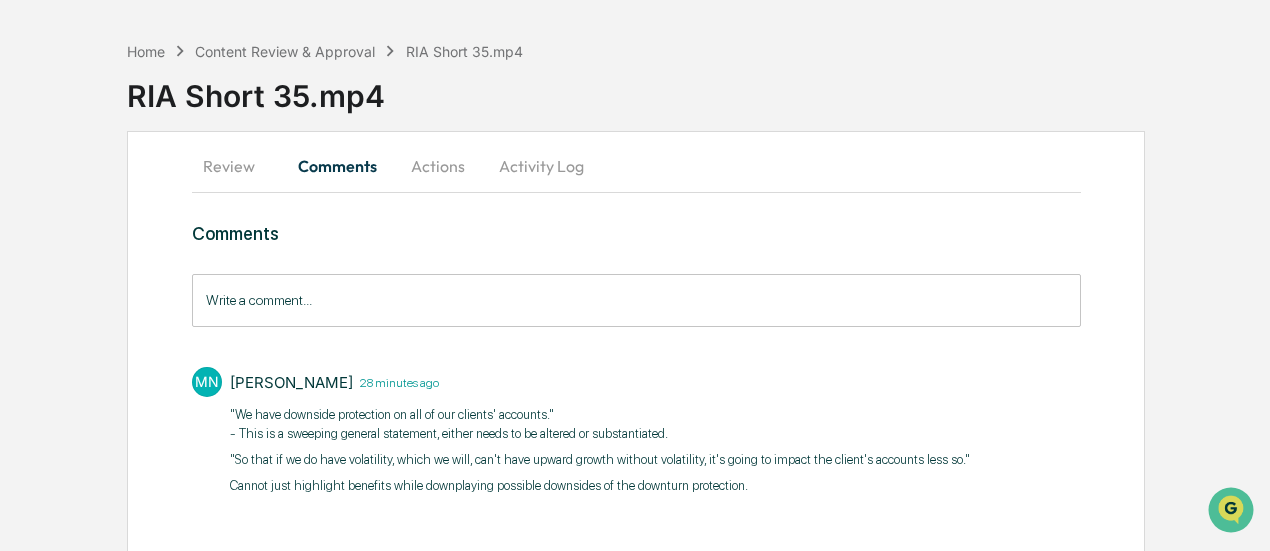 scroll, scrollTop: 94, scrollLeft: 0, axis: vertical 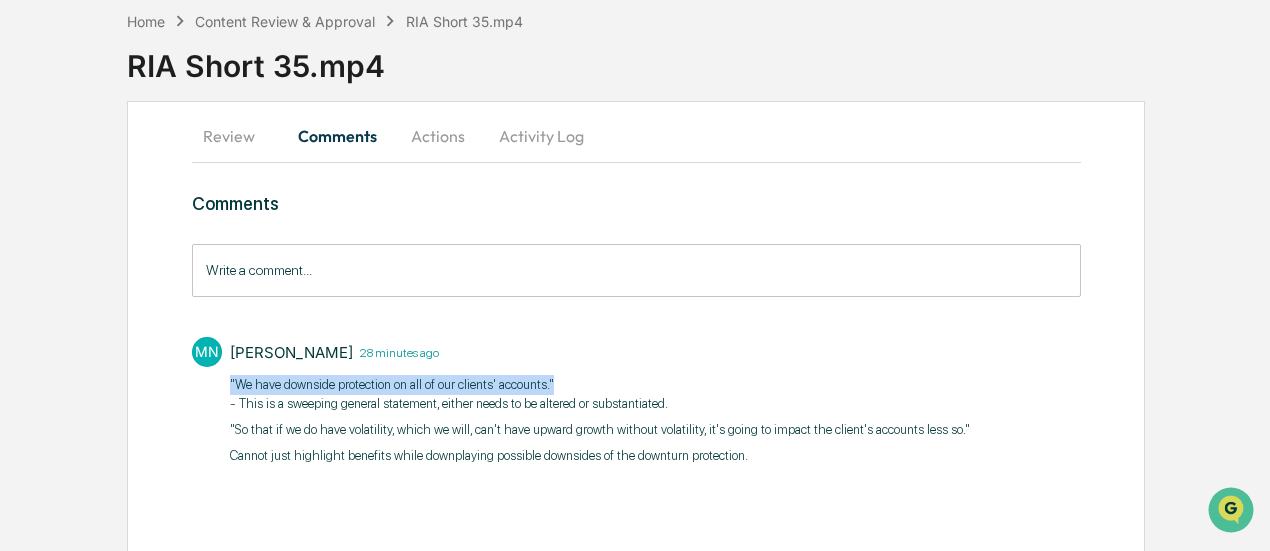 drag, startPoint x: 221, startPoint y: 379, endPoint x: 561, endPoint y: 372, distance: 340.07205 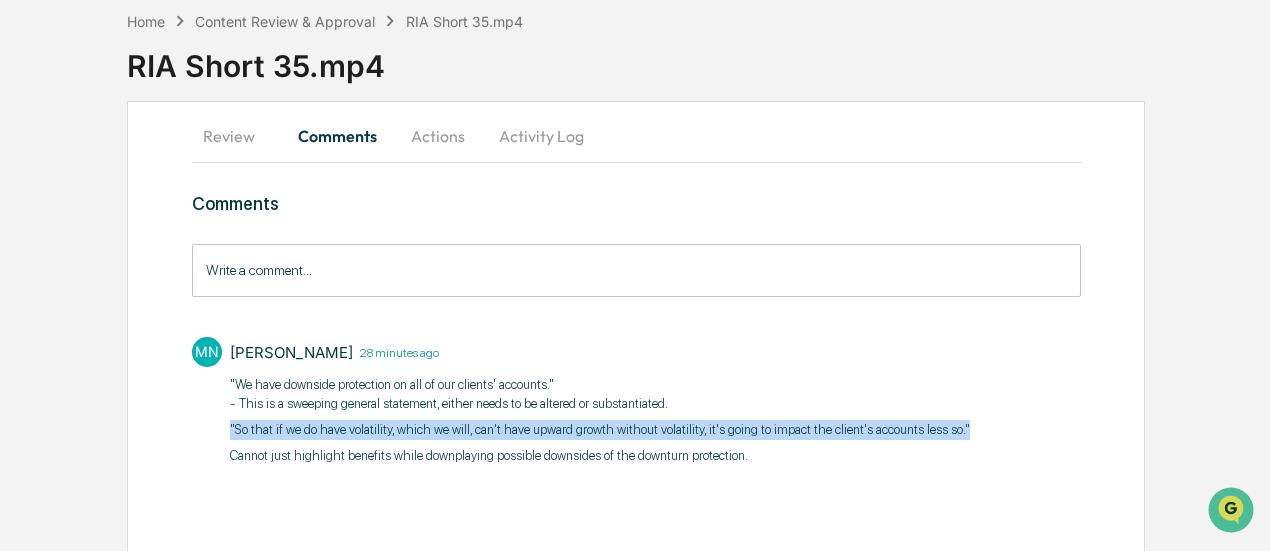 drag, startPoint x: 219, startPoint y: 427, endPoint x: 973, endPoint y: 428, distance: 754.0007 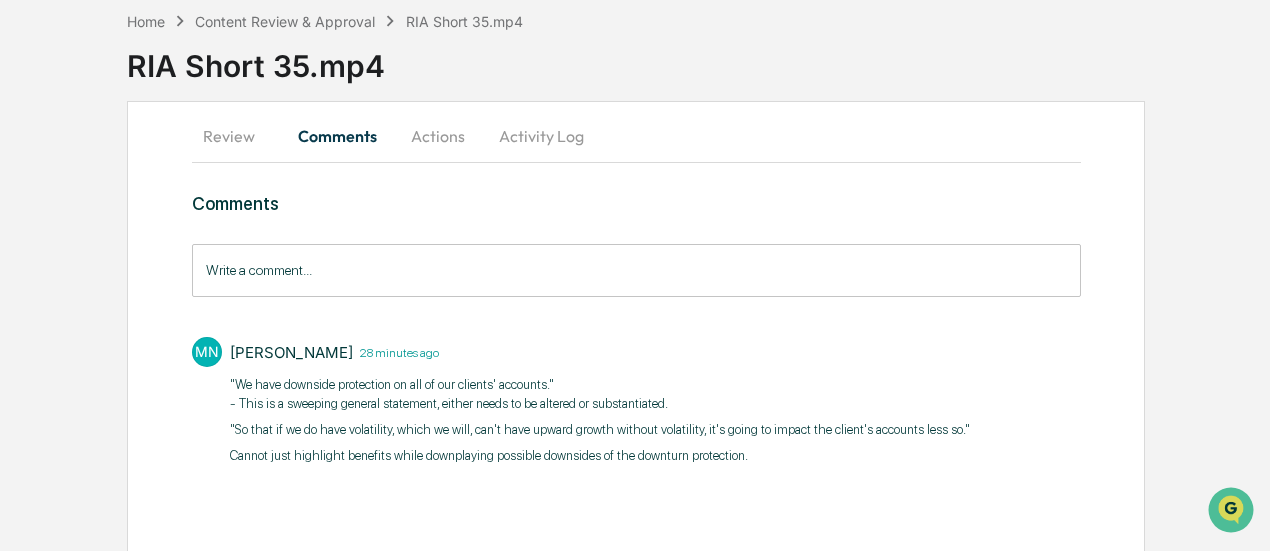 click on "Comments Write a comment... Write a comment... MN Mike Nordby     28 minutes ago "We have downside protection on all of our clients' accounts." - This is a sweeping general statement, either needs to be altered or substantiated.
"So that if we do have volatility, which we will, can't have upward growth without volatility, it's going to impact the client's accounts less so."
Cannot just highlight benefits while downplaying possible downsides of the downturn protection. ​" at bounding box center (636, 332) 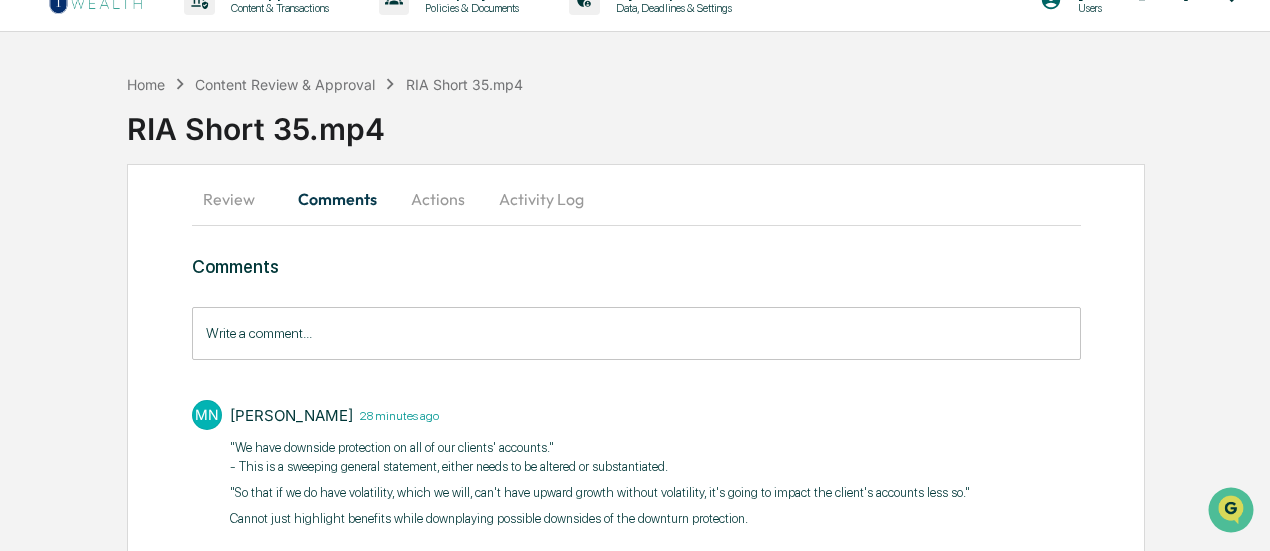 scroll, scrollTop: 0, scrollLeft: 0, axis: both 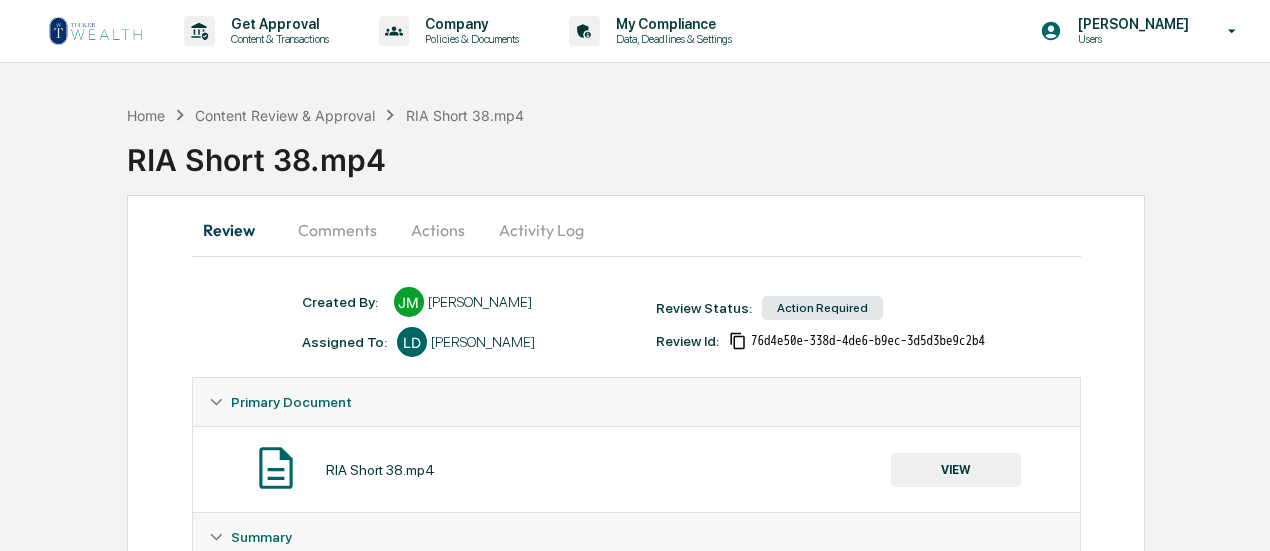 click on "Comments" at bounding box center (337, 230) 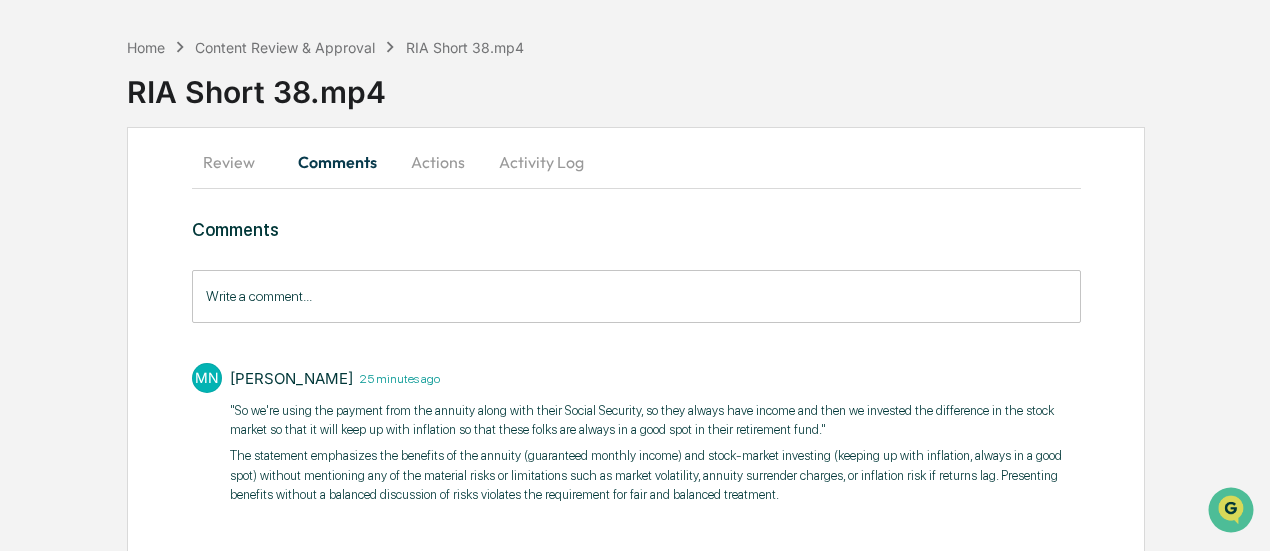 scroll, scrollTop: 108, scrollLeft: 0, axis: vertical 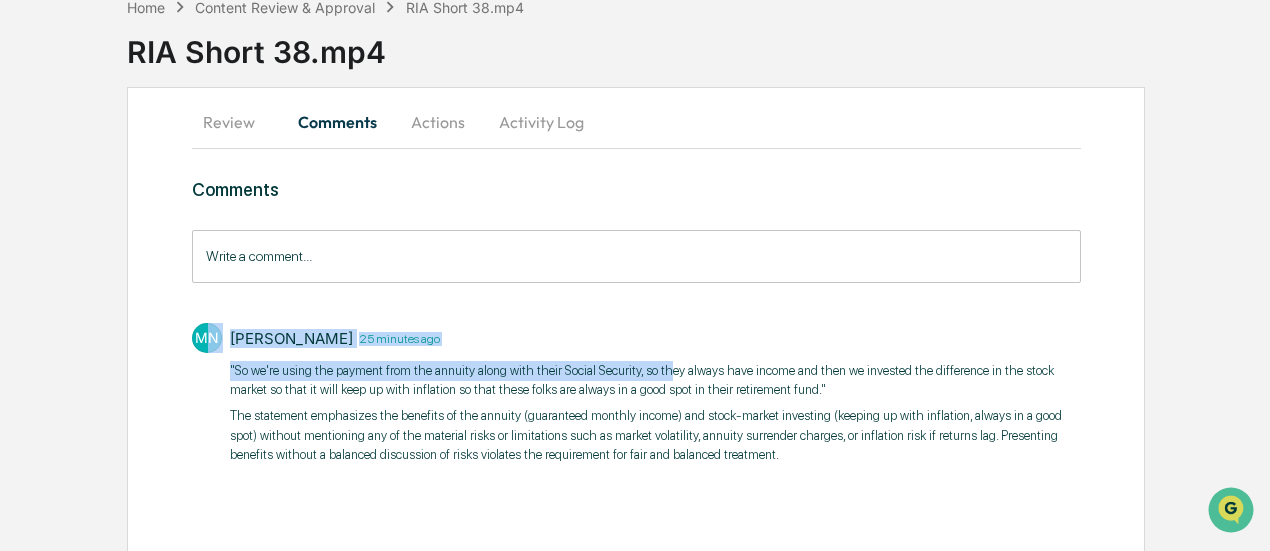 drag, startPoint x: 207, startPoint y: 365, endPoint x: 664, endPoint y: 372, distance: 457.05362 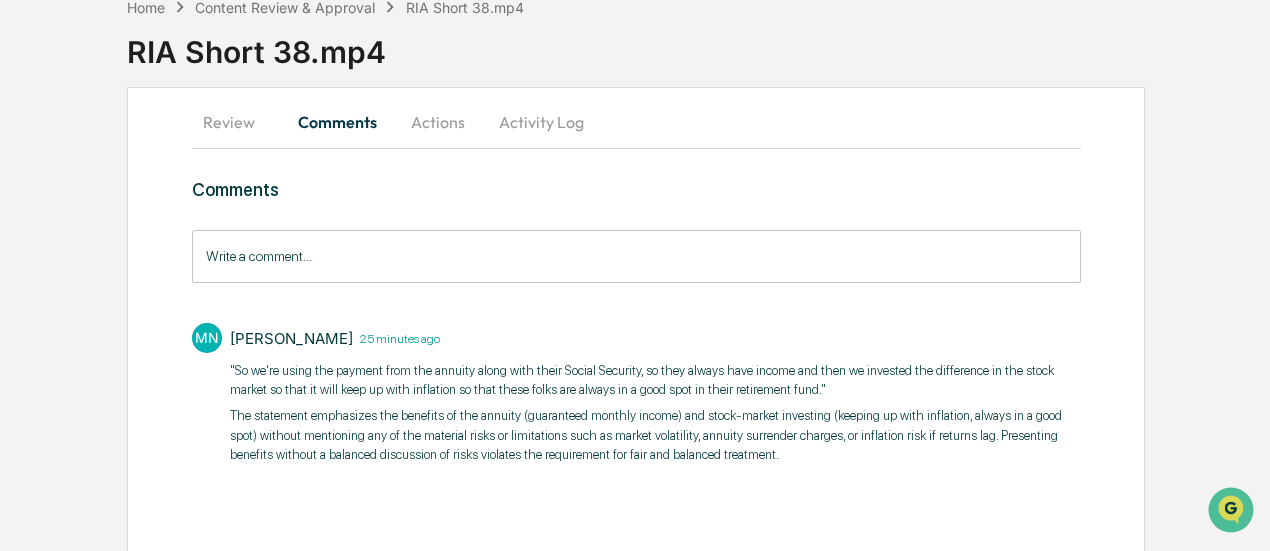 click on ""So we're using the payment from the annuity along with their Social Security, so they always have income and then we invested the difference in the stock market so that it will keep up with inflation so that these folks are always in a good spot in their retirement fund."" at bounding box center (655, 380) 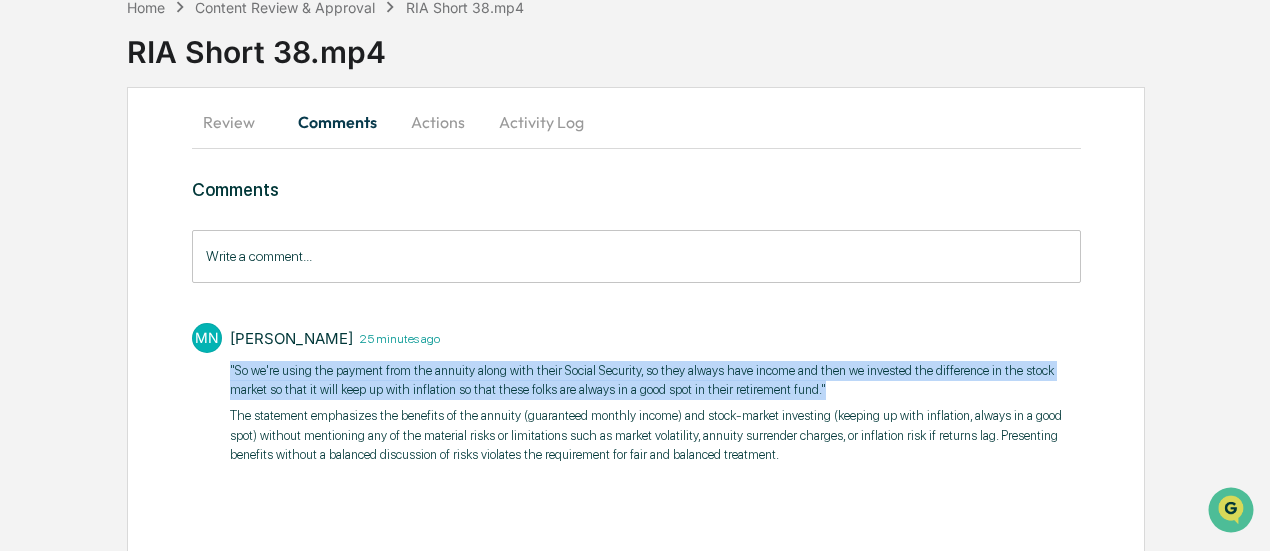 drag, startPoint x: 744, startPoint y: 392, endPoint x: 210, endPoint y: 374, distance: 534.3033 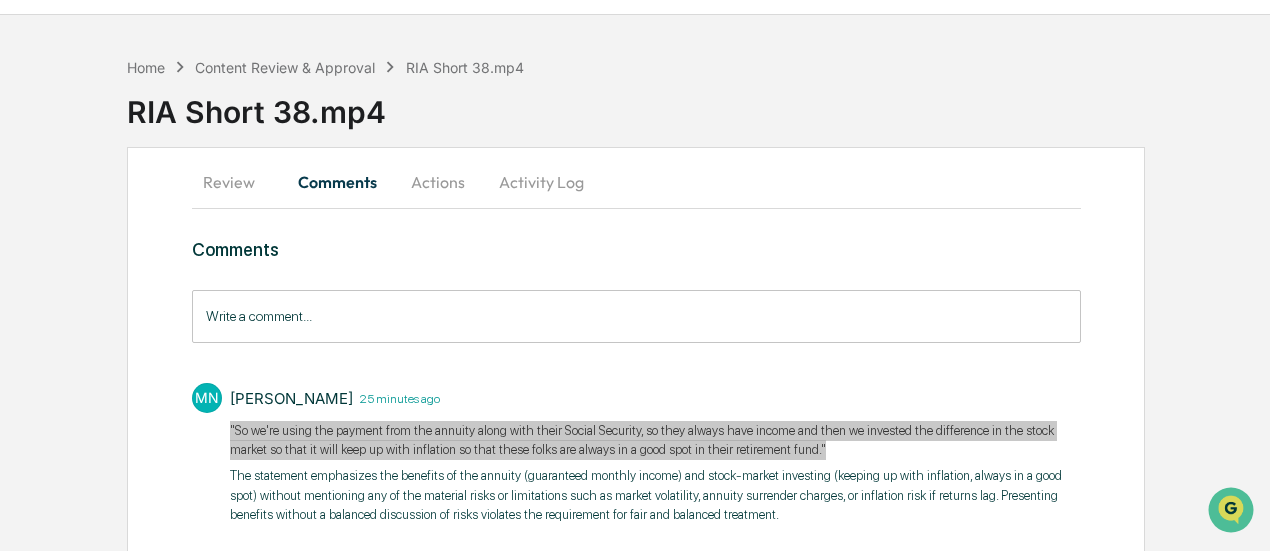 scroll, scrollTop: 0, scrollLeft: 0, axis: both 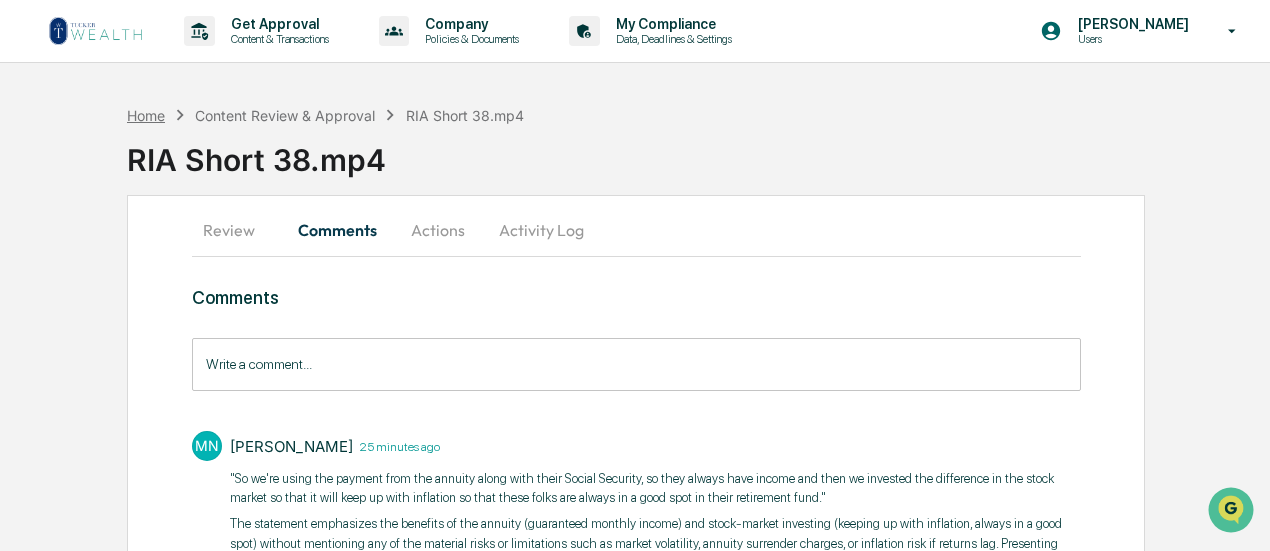 click on "Home" at bounding box center [146, 115] 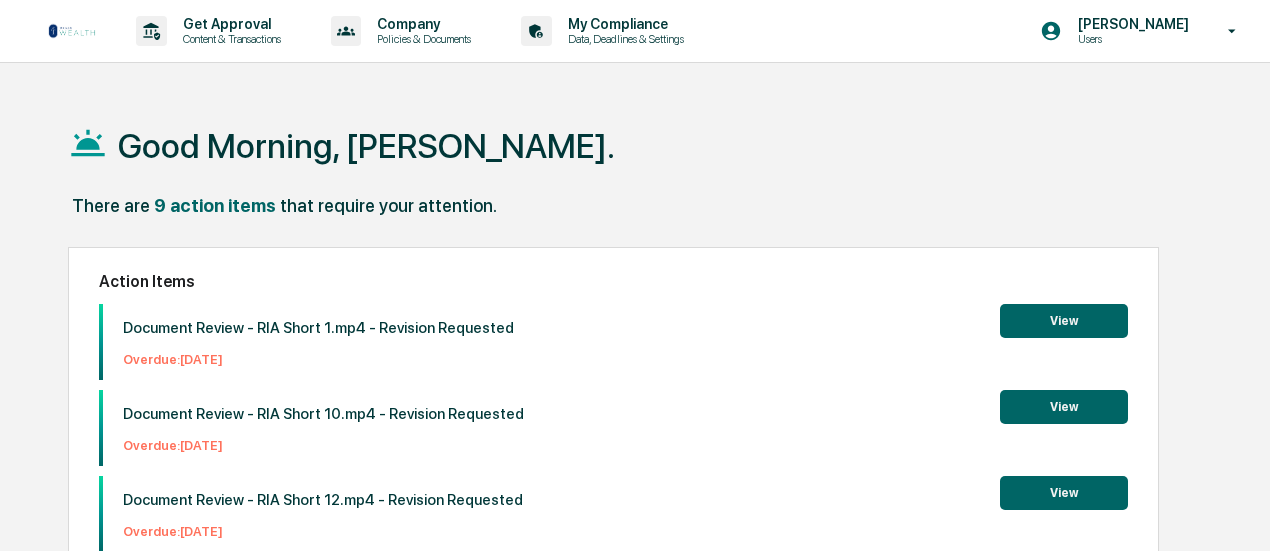 scroll, scrollTop: 0, scrollLeft: 0, axis: both 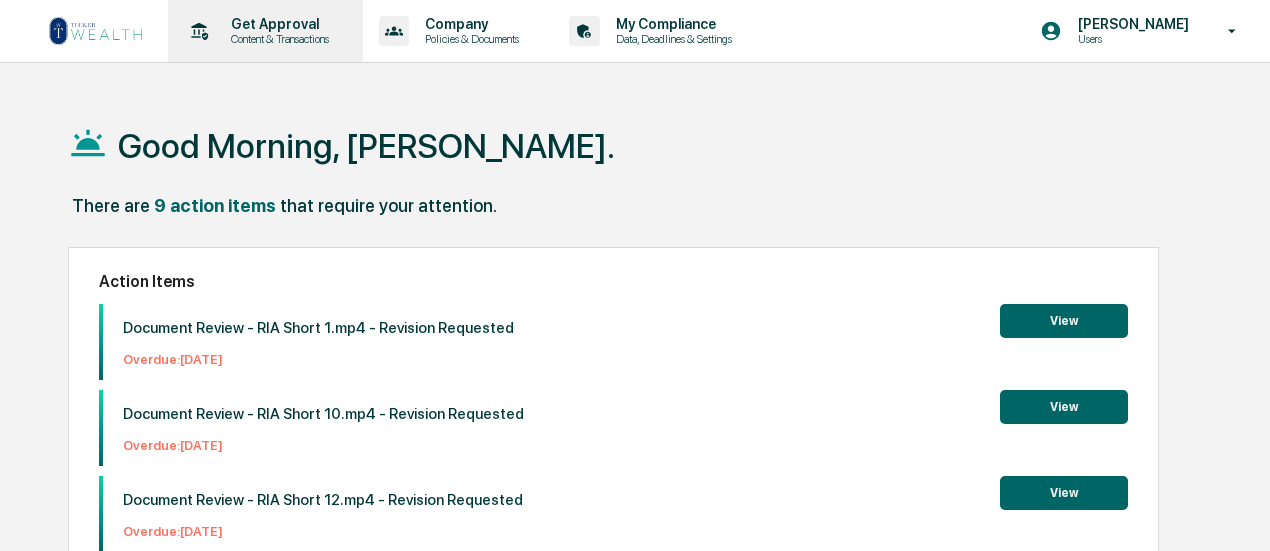 click on "Get Approval Content & Transactions" at bounding box center (263, 31) 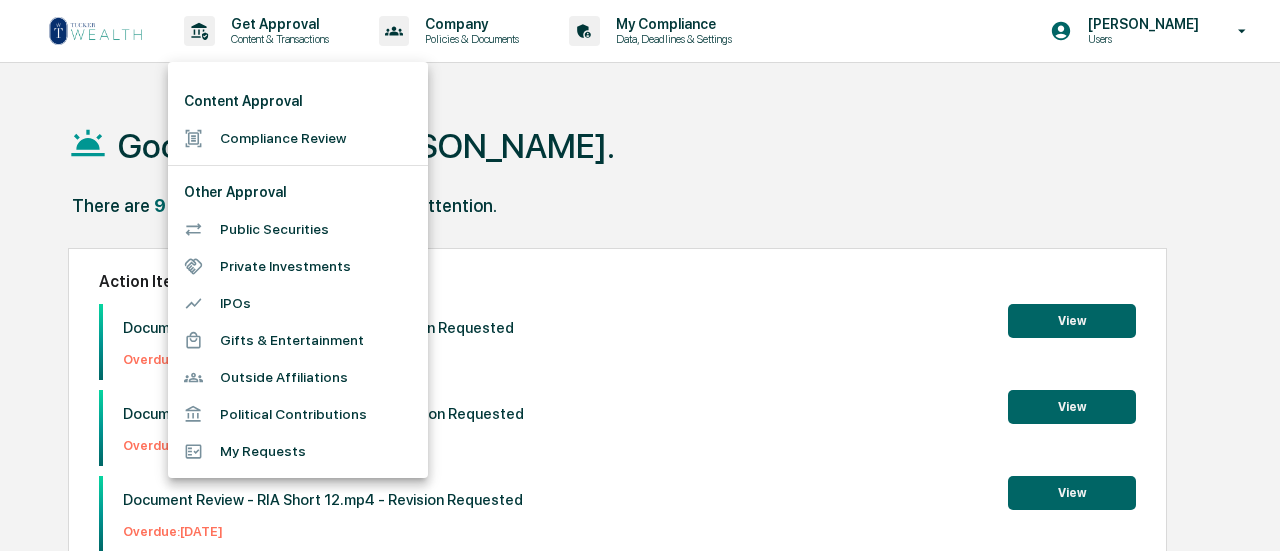 click on "Compliance Review" at bounding box center [298, 138] 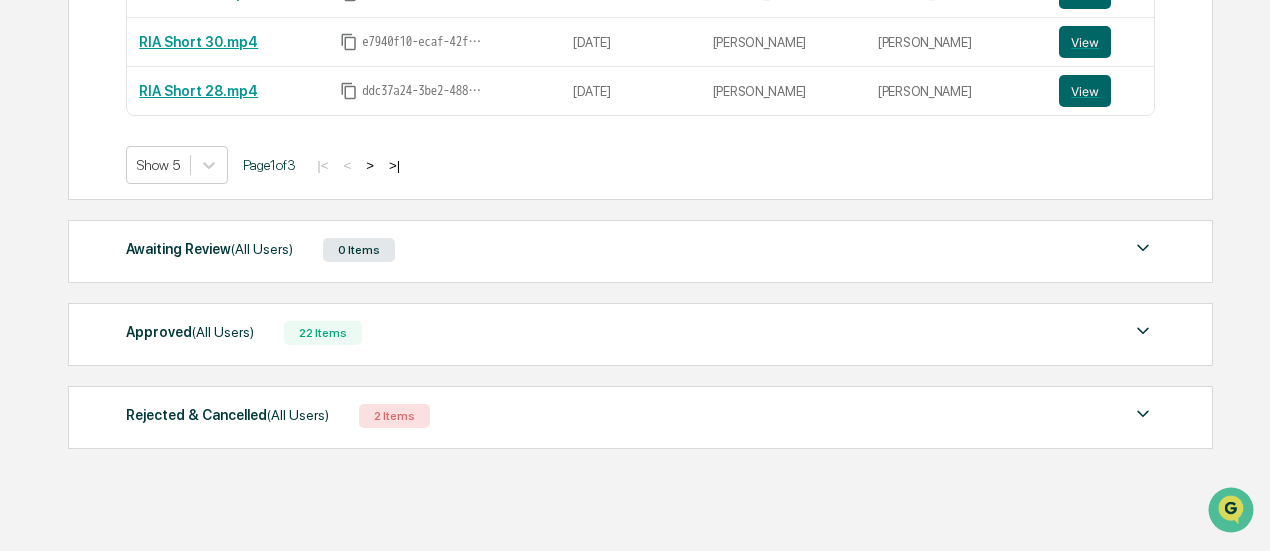 scroll, scrollTop: 600, scrollLeft: 0, axis: vertical 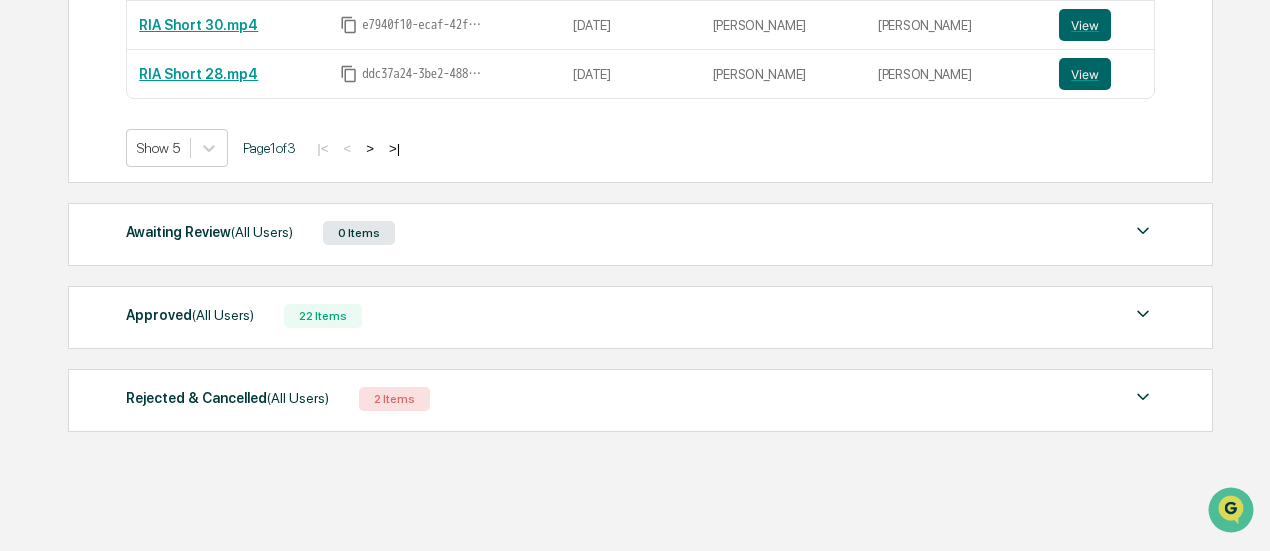 click on "Approved  (All Users) 22 Items" at bounding box center (640, 316) 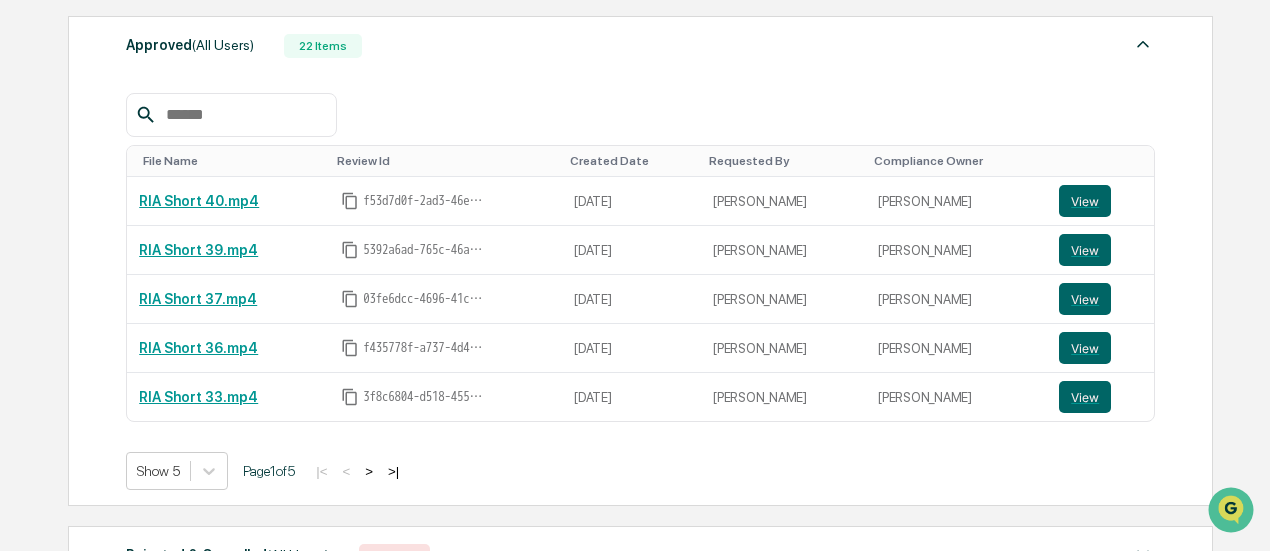 scroll, scrollTop: 900, scrollLeft: 0, axis: vertical 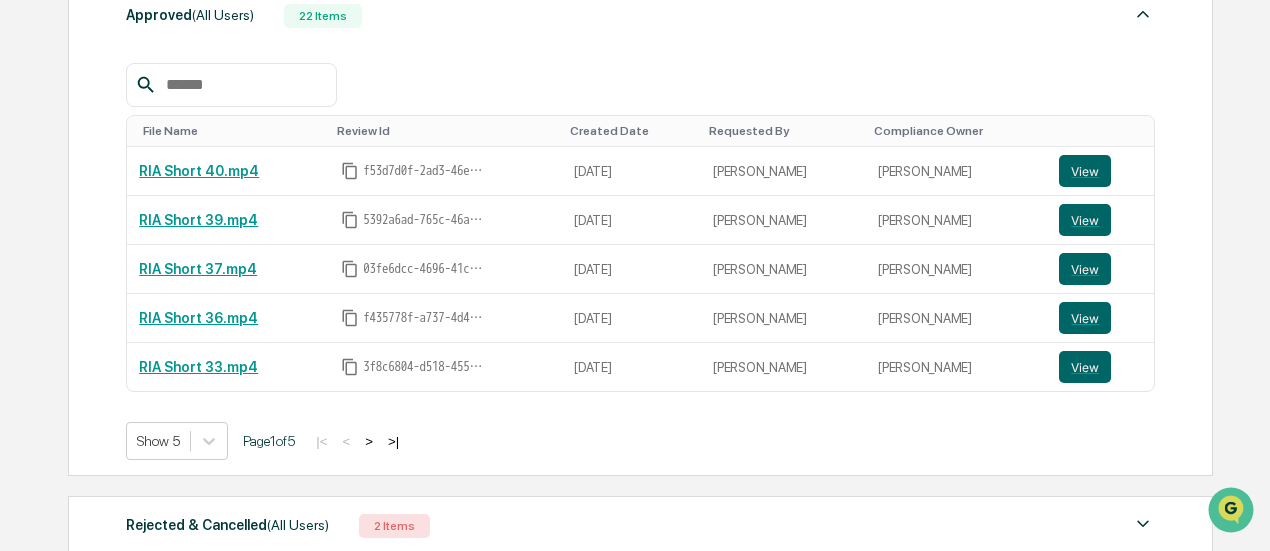 click on ">" at bounding box center (369, 441) 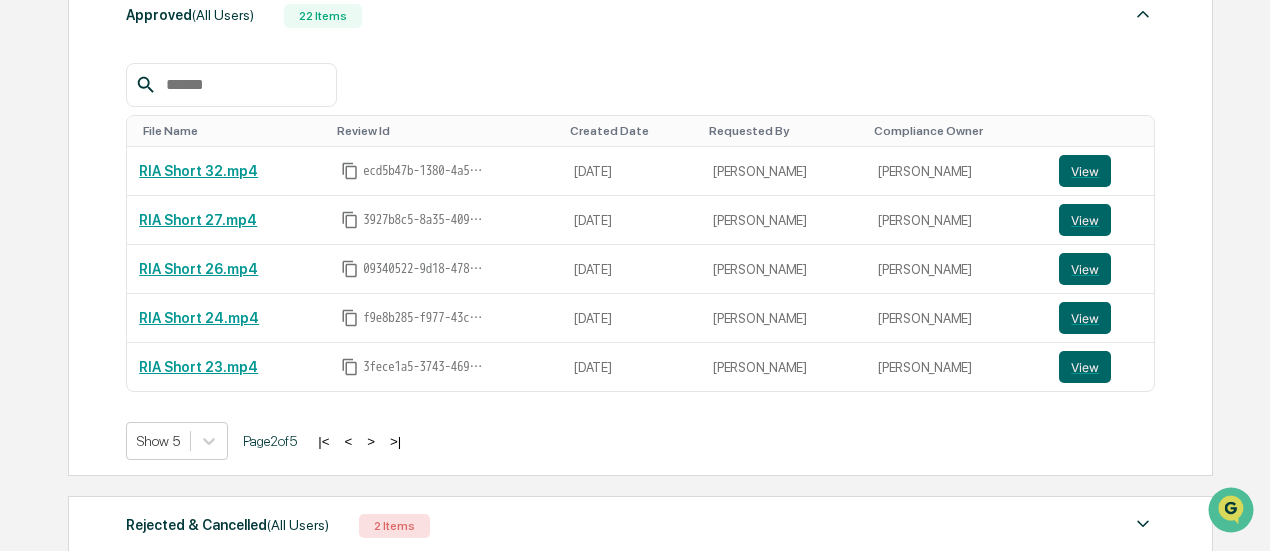 click on "<" at bounding box center (348, 441) 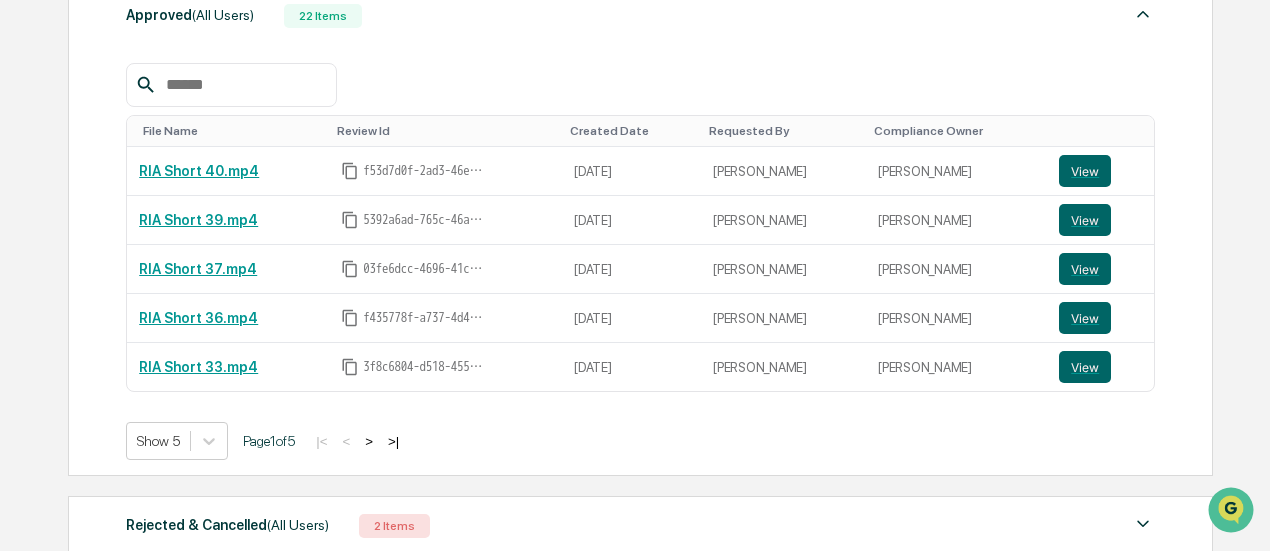 click on ">" at bounding box center (369, 441) 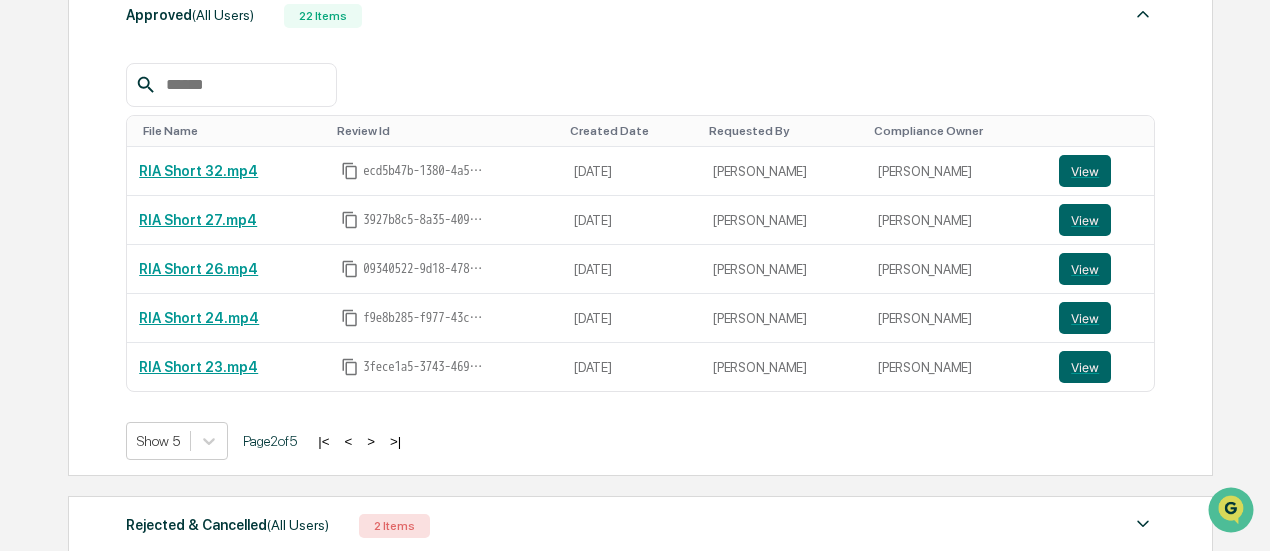 click on ">" at bounding box center [371, 441] 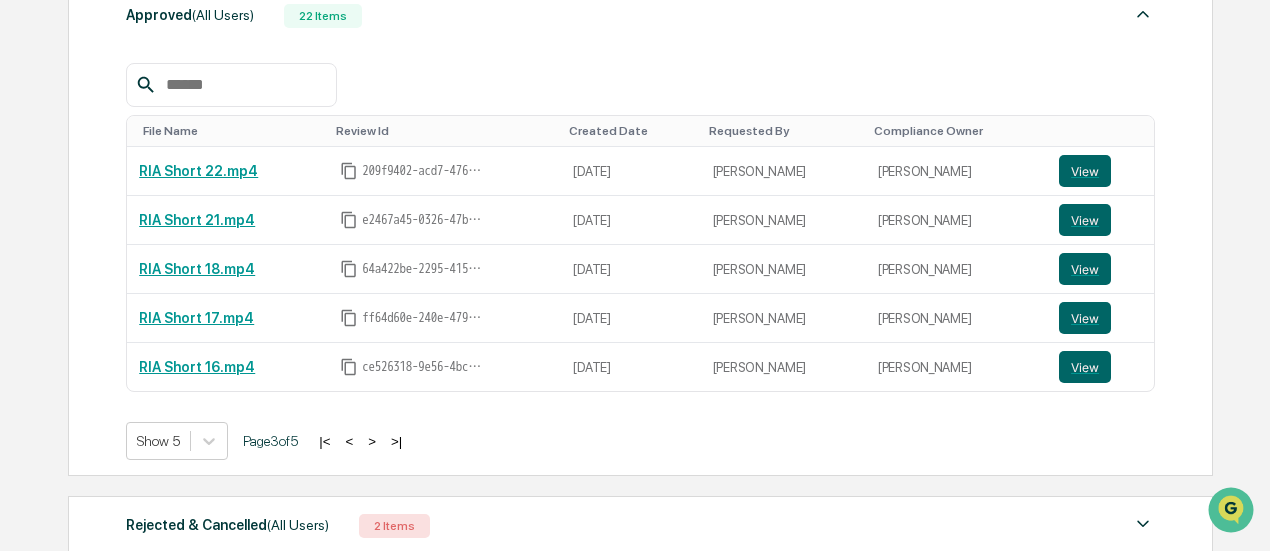 click on ">" at bounding box center [372, 441] 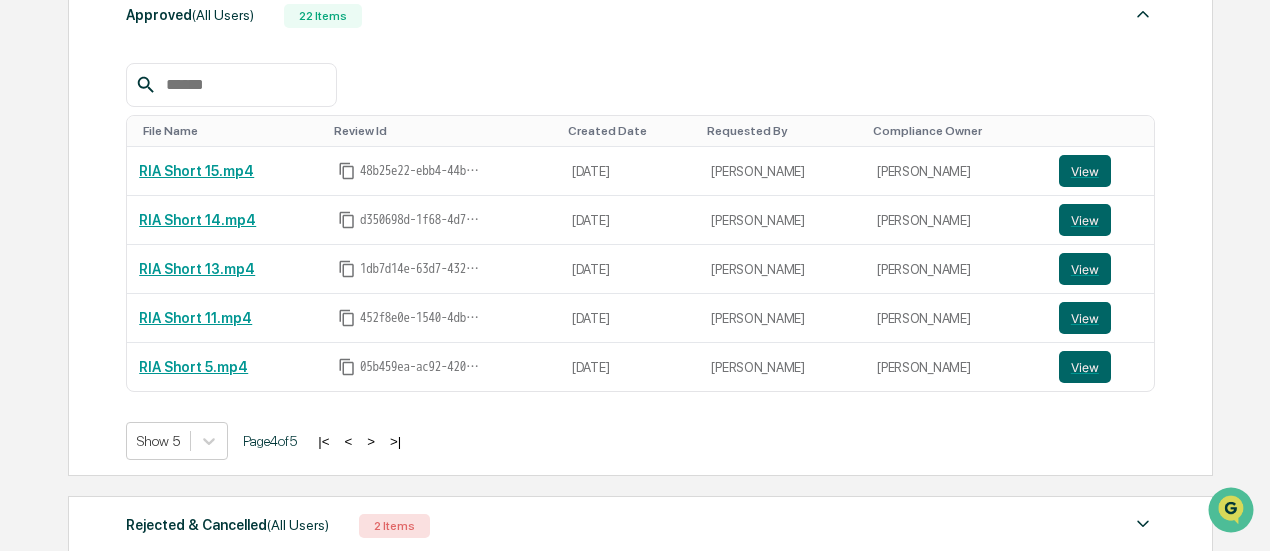click on ">" at bounding box center [371, 441] 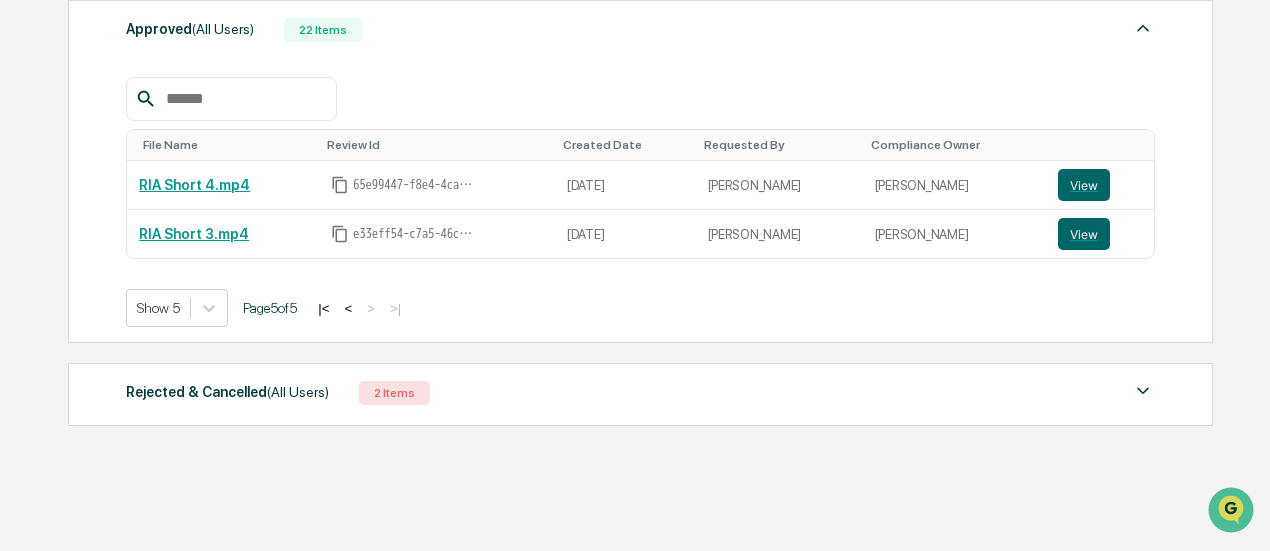 scroll, scrollTop: 879, scrollLeft: 0, axis: vertical 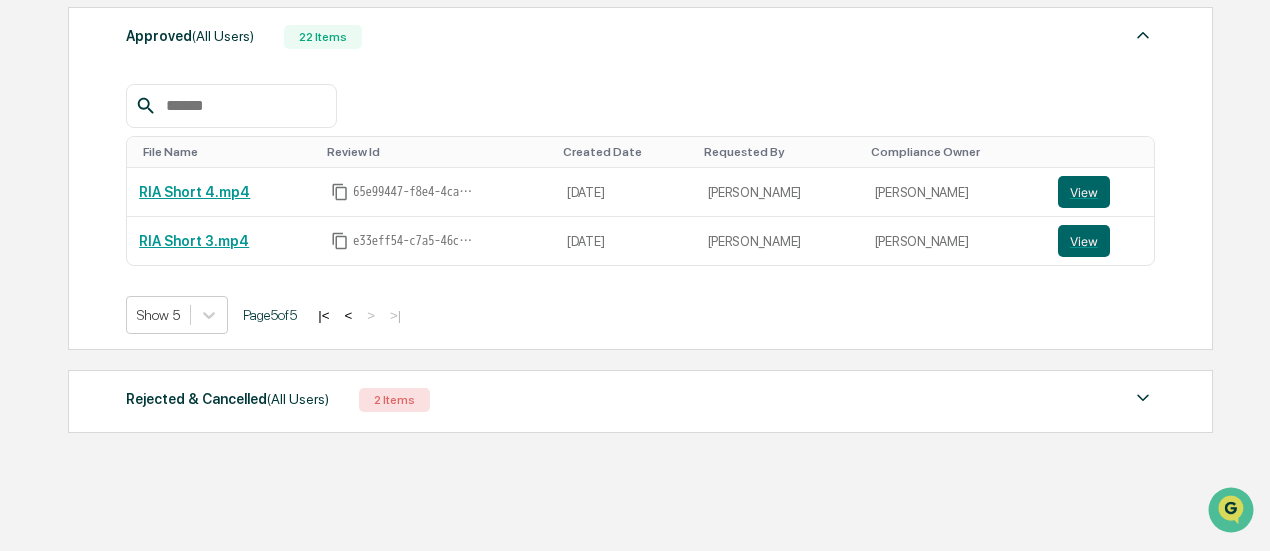 click on "Rejected & Cancelled  (All Users) 2 Items" at bounding box center (640, 400) 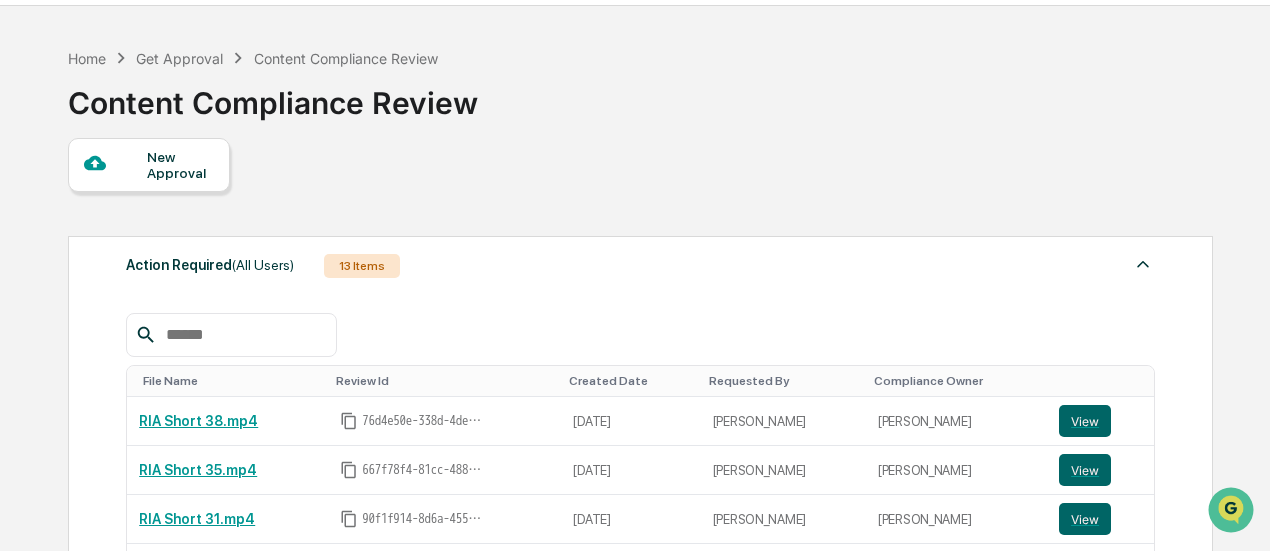 scroll, scrollTop: 0, scrollLeft: 0, axis: both 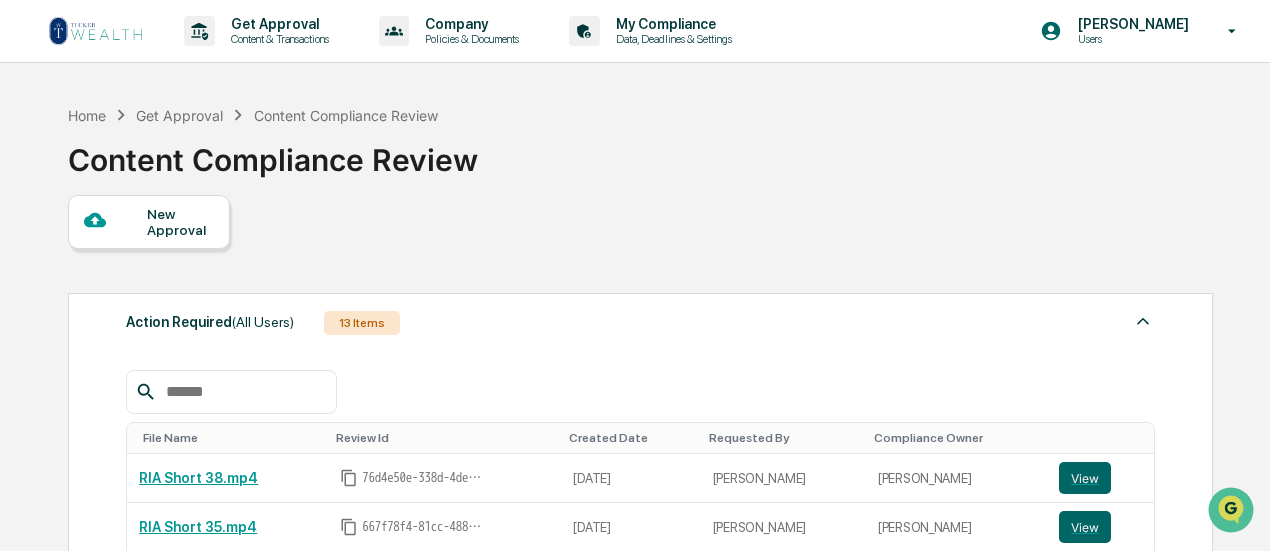 click on "Home Get Approval Content Compliance Review Content Compliance Review" at bounding box center [639, 145] 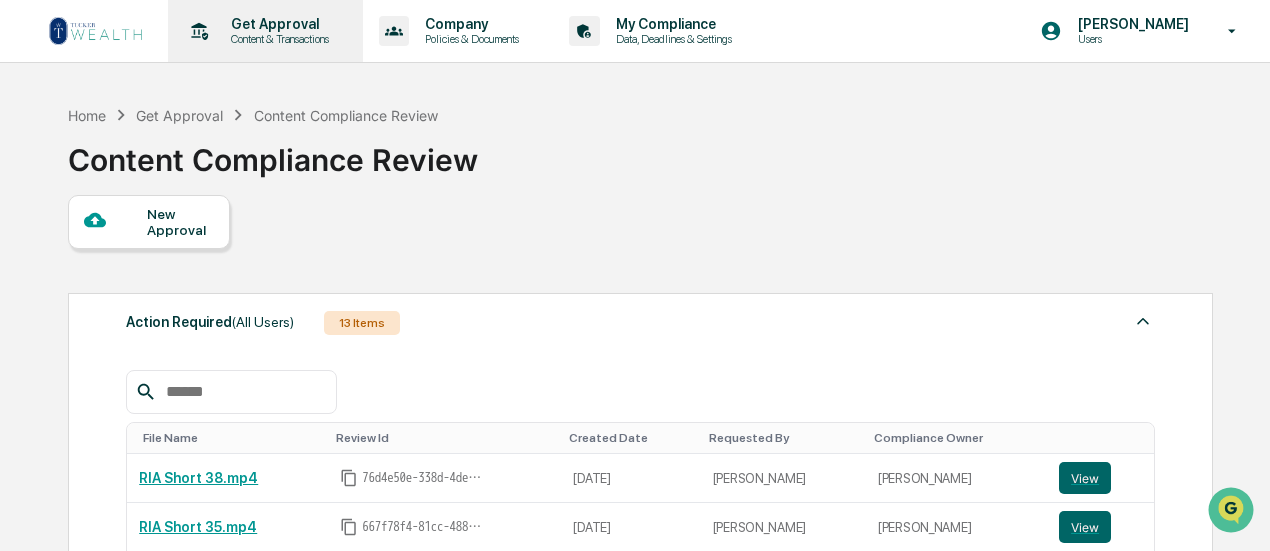 click on "Content & Transactions" at bounding box center [277, 39] 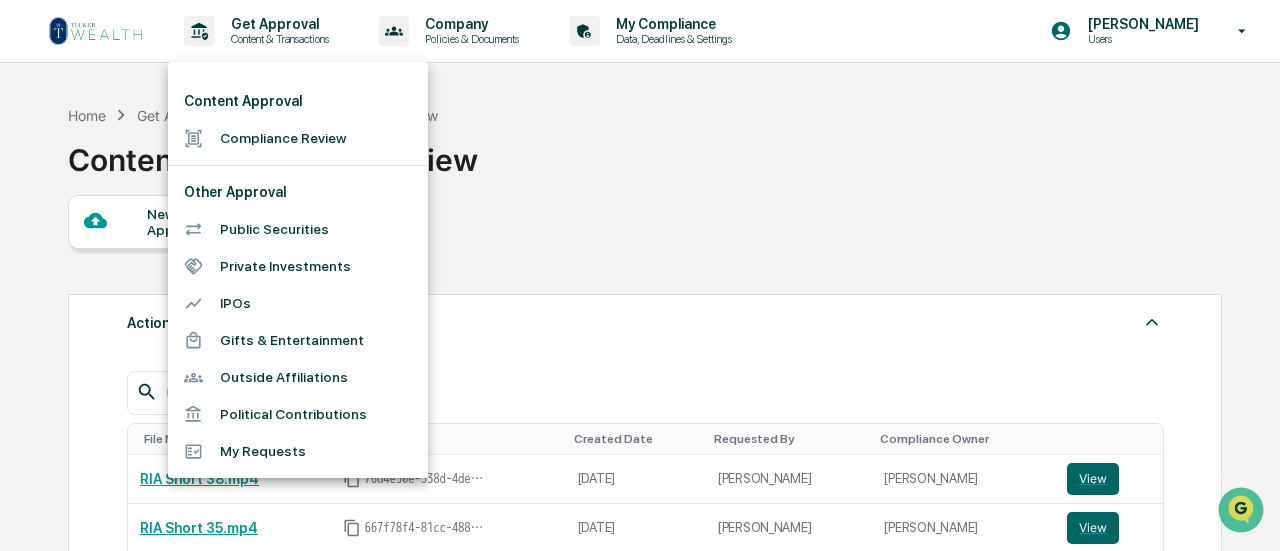 click at bounding box center (640, 275) 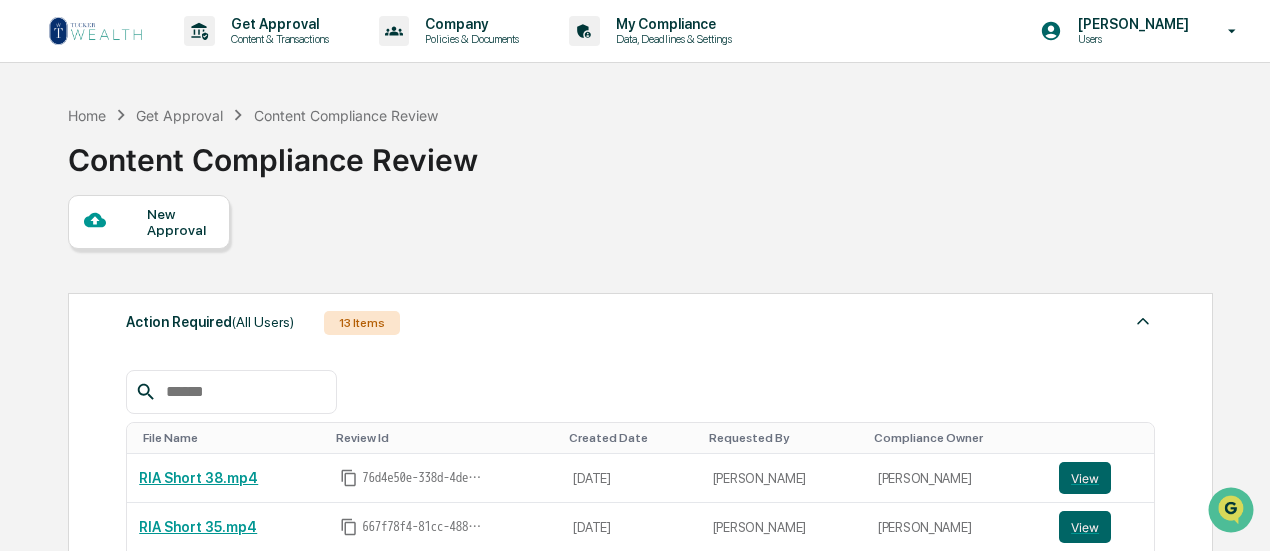 click on "New Approval" at bounding box center (180, 222) 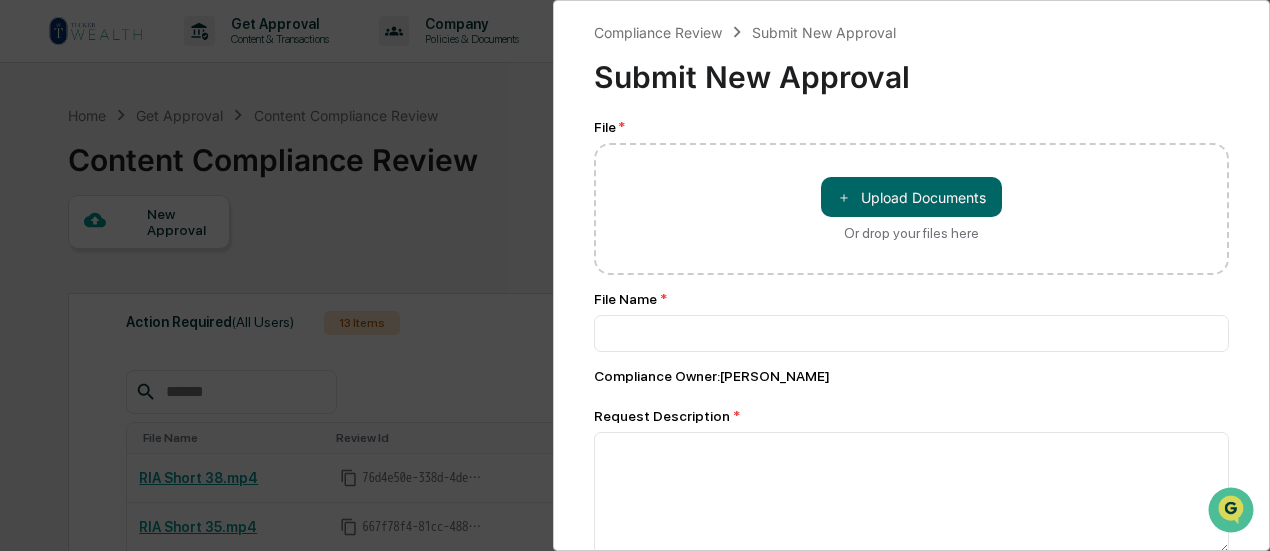 click on "Or drop your files here" at bounding box center (911, 233) 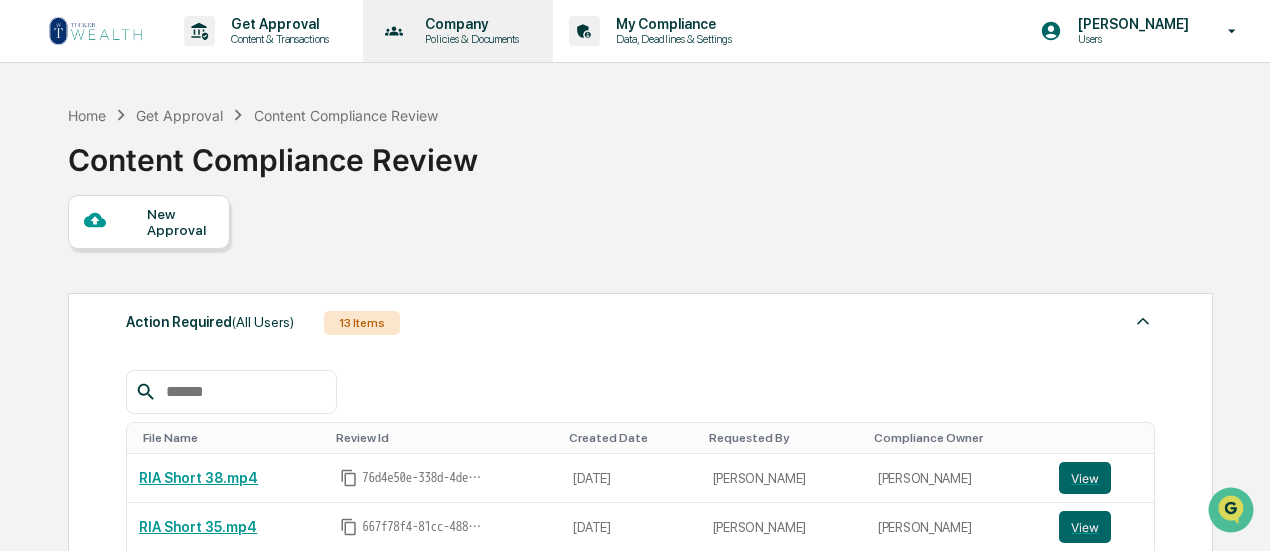 click on "Company" at bounding box center (469, 24) 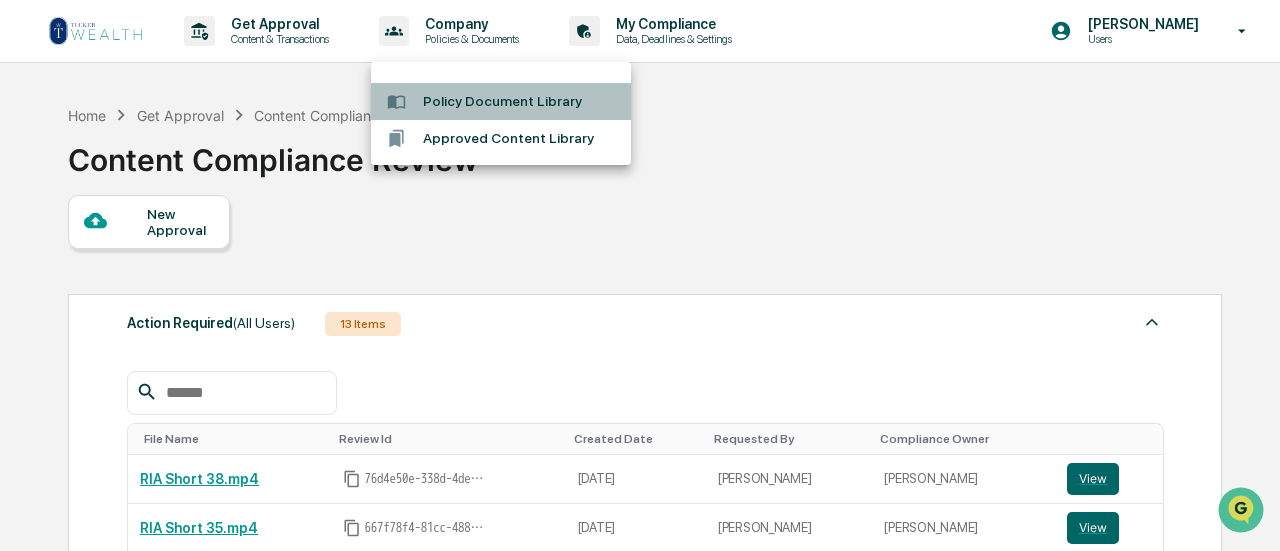 click on "Policy Document Library" at bounding box center (501, 101) 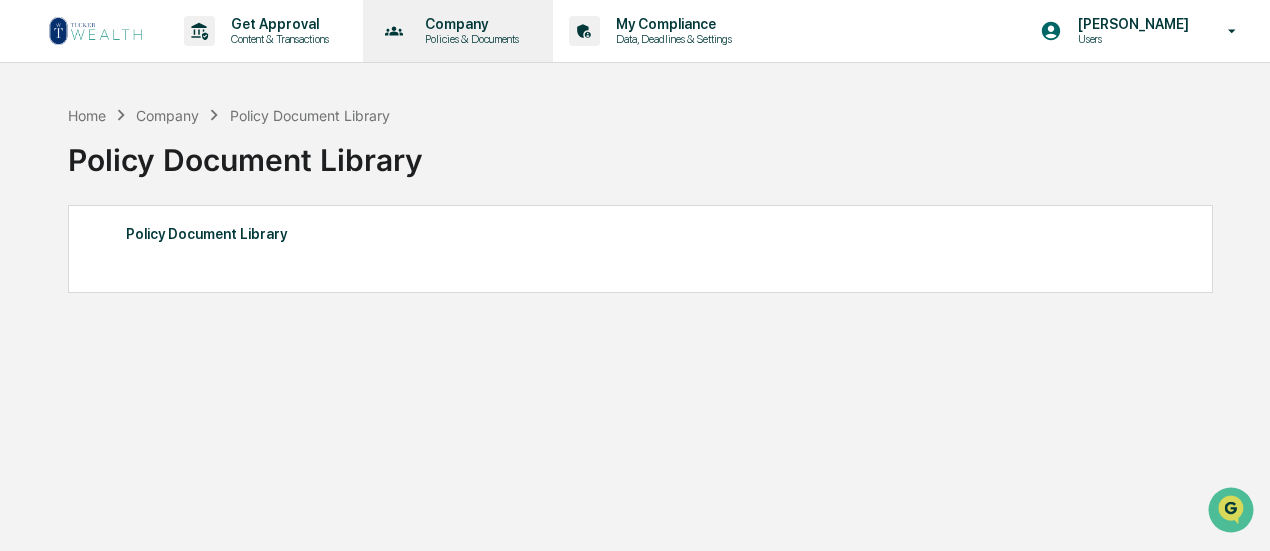 click on "Policies & Documents" at bounding box center (469, 39) 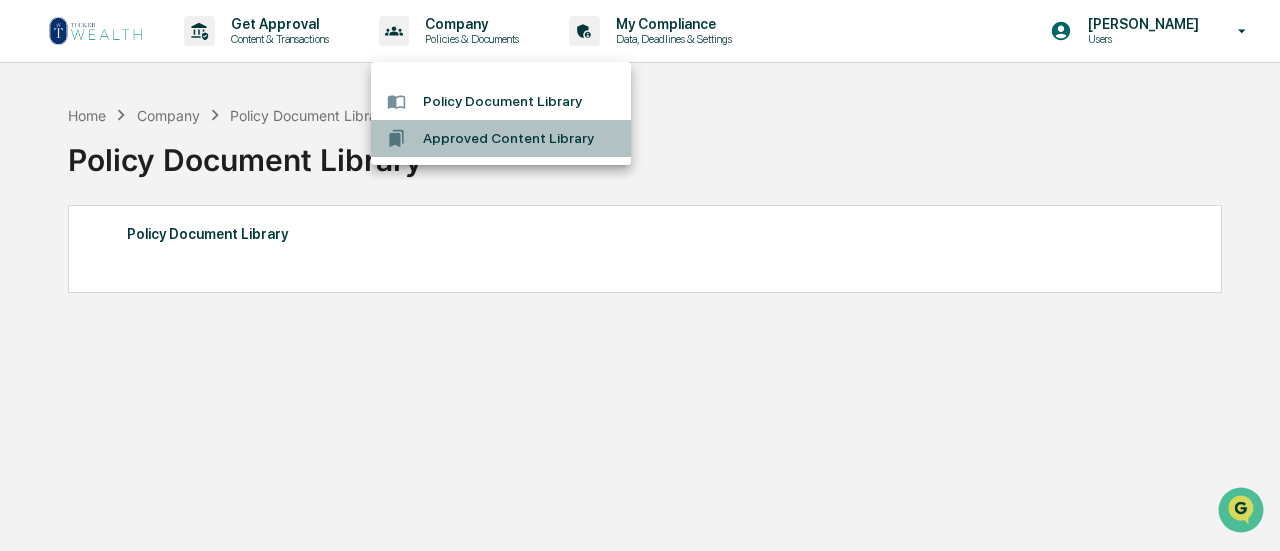 click on "Approved Content Library" at bounding box center [501, 138] 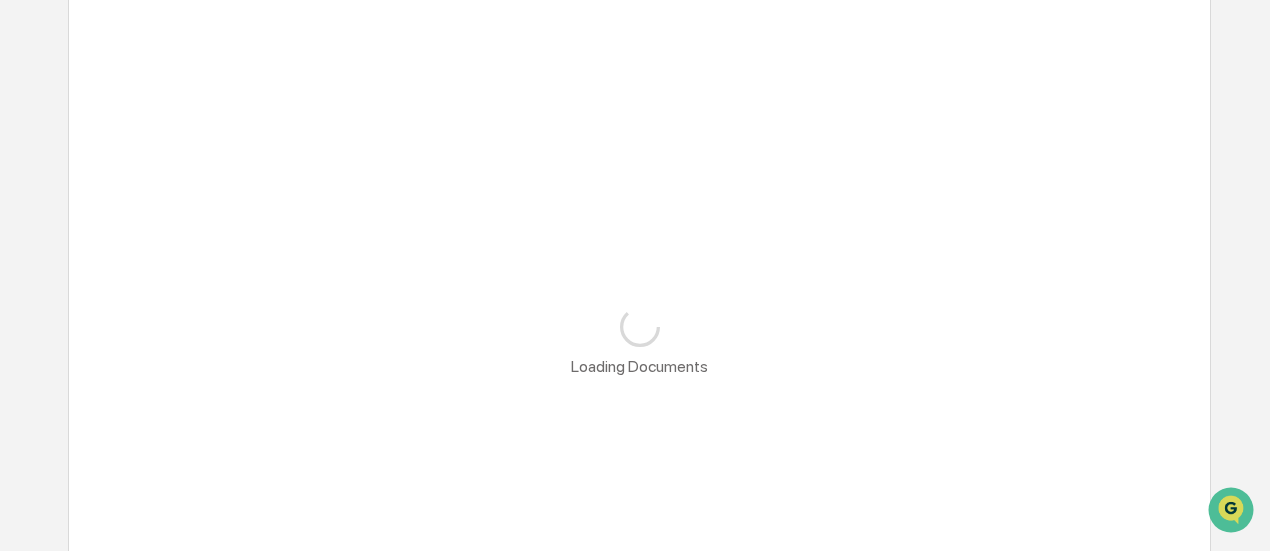 scroll, scrollTop: 0, scrollLeft: 0, axis: both 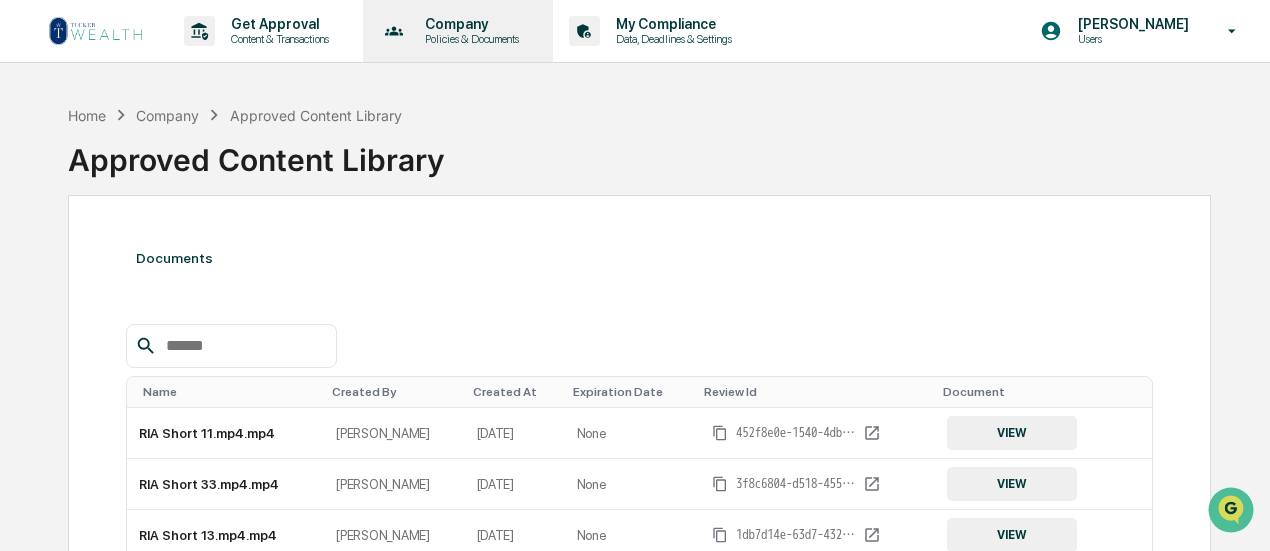click on "Policies & Documents" at bounding box center (469, 39) 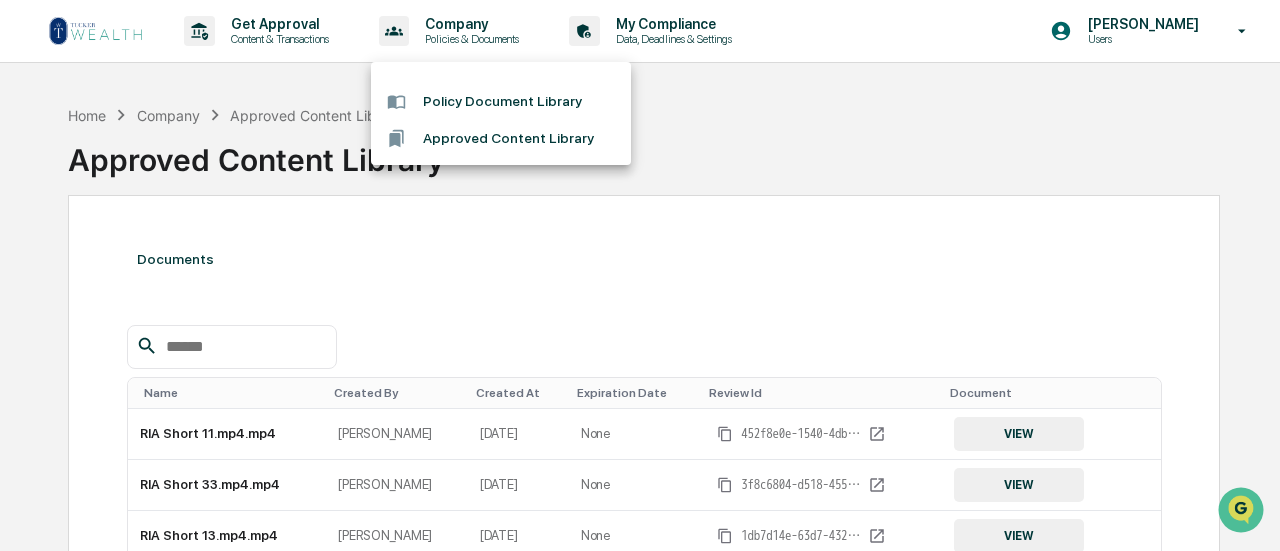 click at bounding box center (640, 275) 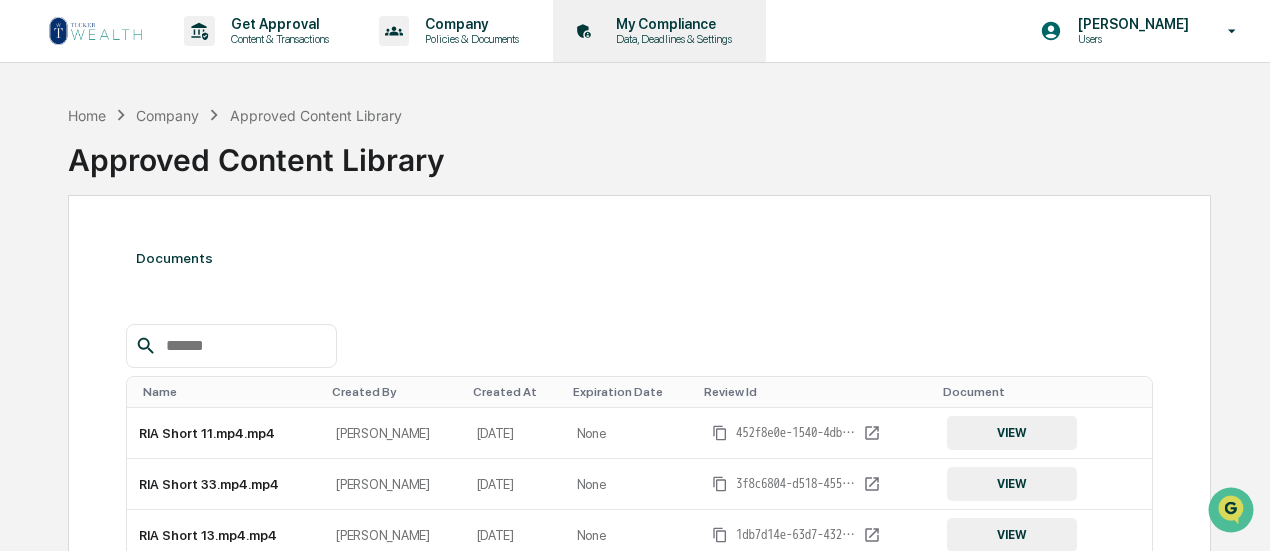 click on "Data, Deadlines & Settings" at bounding box center [671, 39] 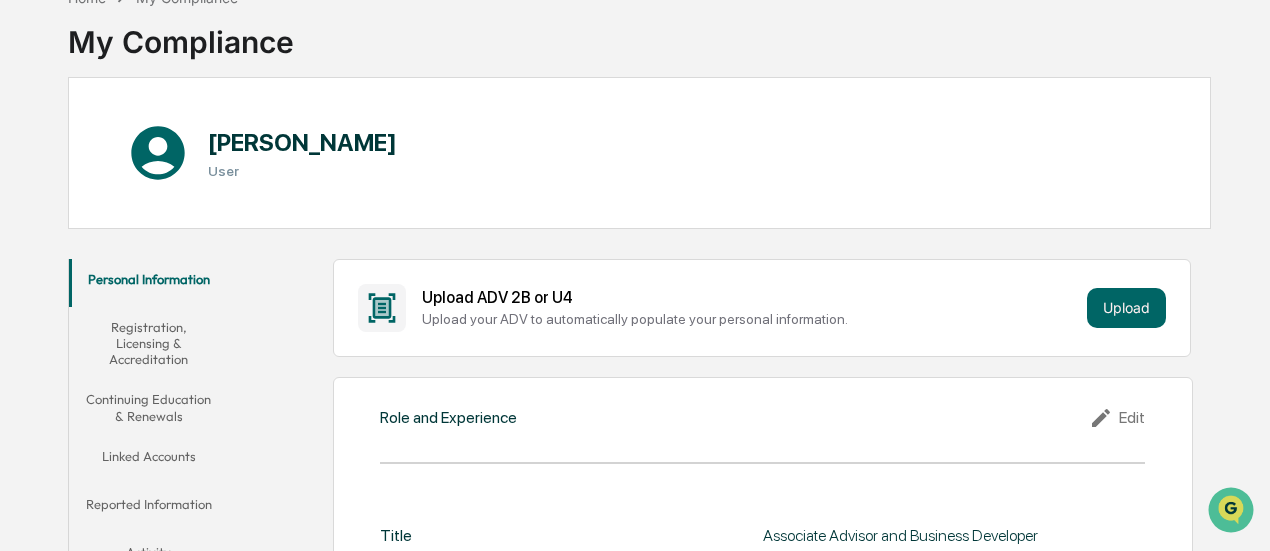 scroll, scrollTop: 0, scrollLeft: 0, axis: both 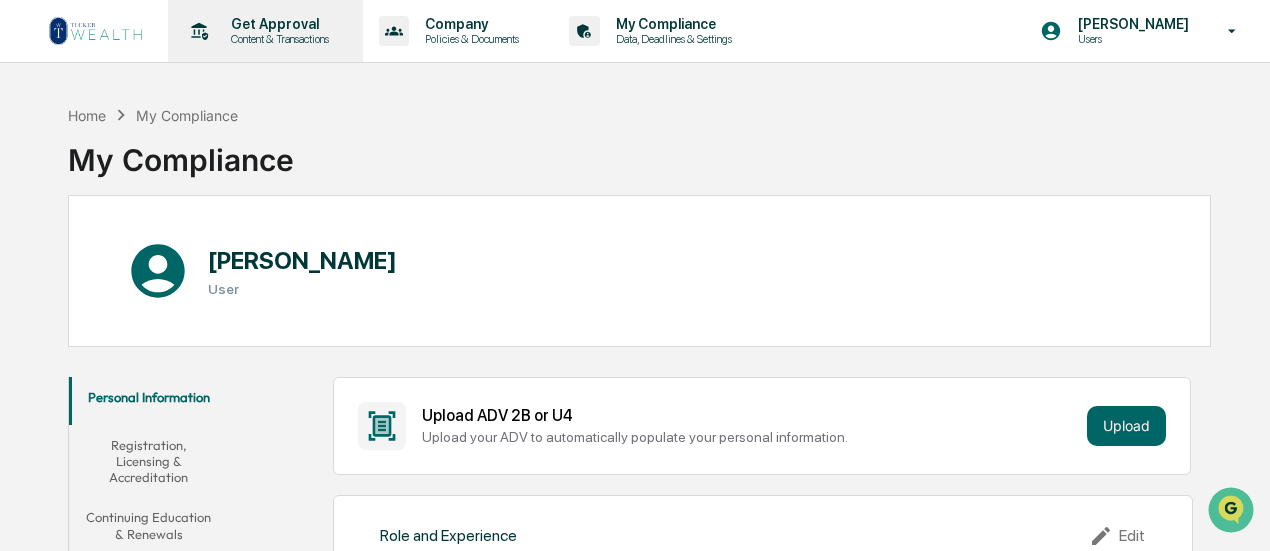 click on "Get Approval Content & Transactions" at bounding box center [263, 31] 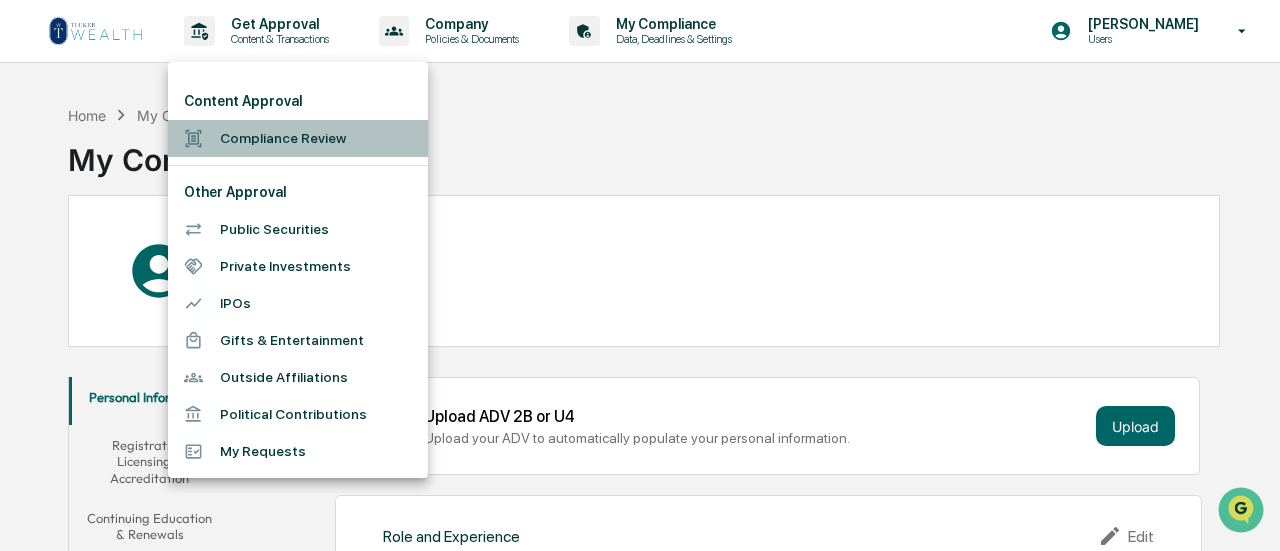 click on "Compliance Review" at bounding box center (298, 138) 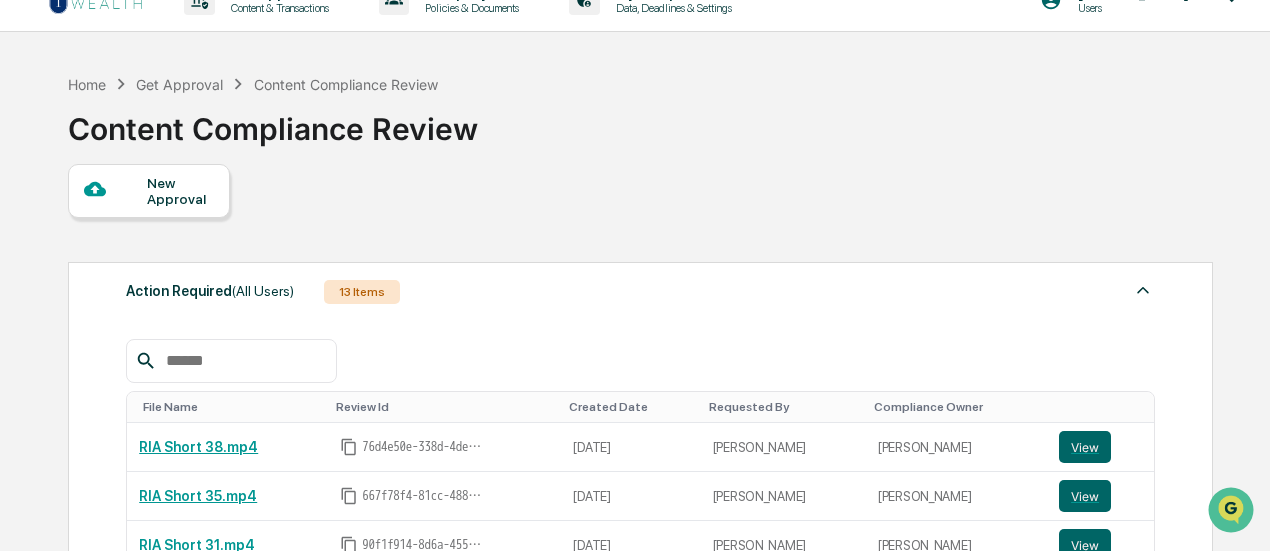 scroll, scrollTop: 0, scrollLeft: 0, axis: both 